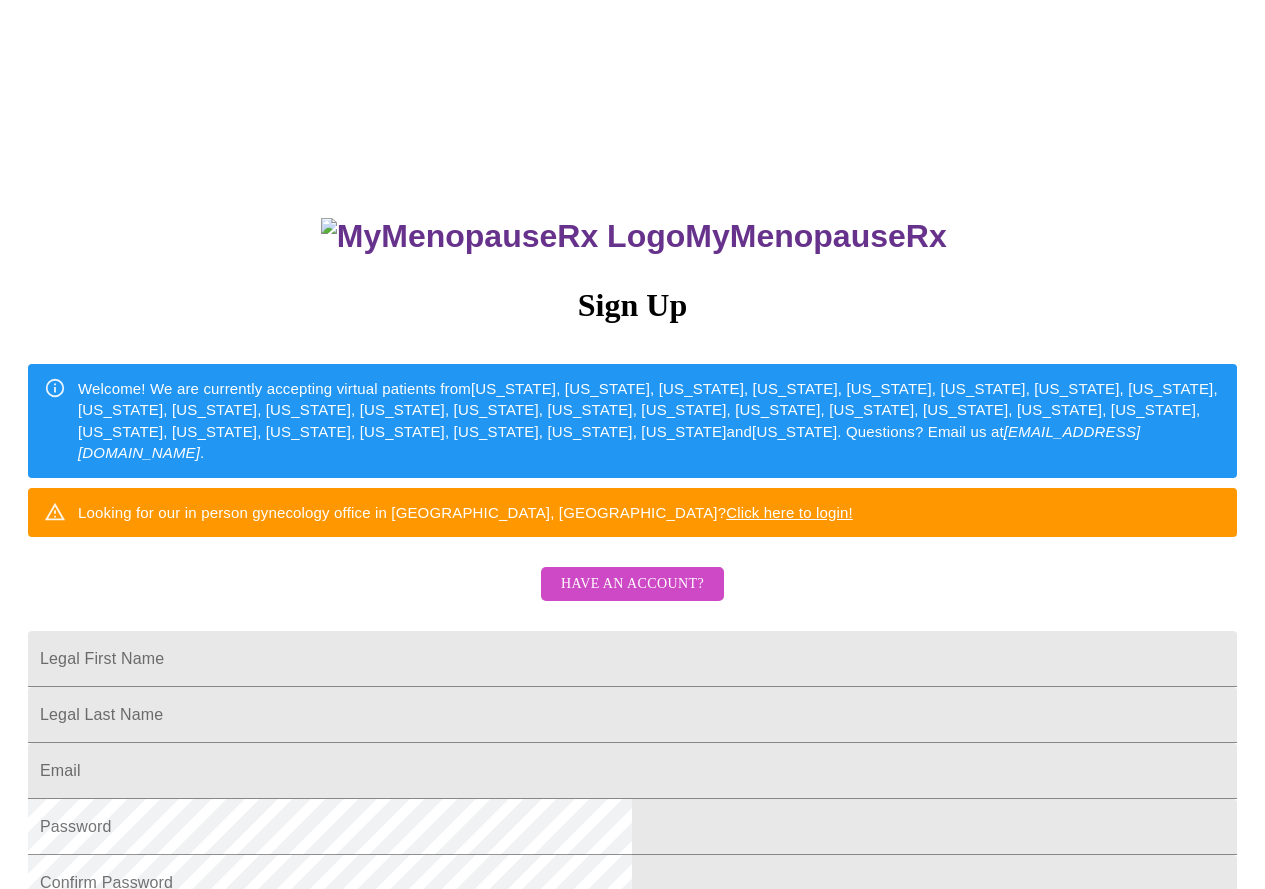 scroll, scrollTop: 0, scrollLeft: 0, axis: both 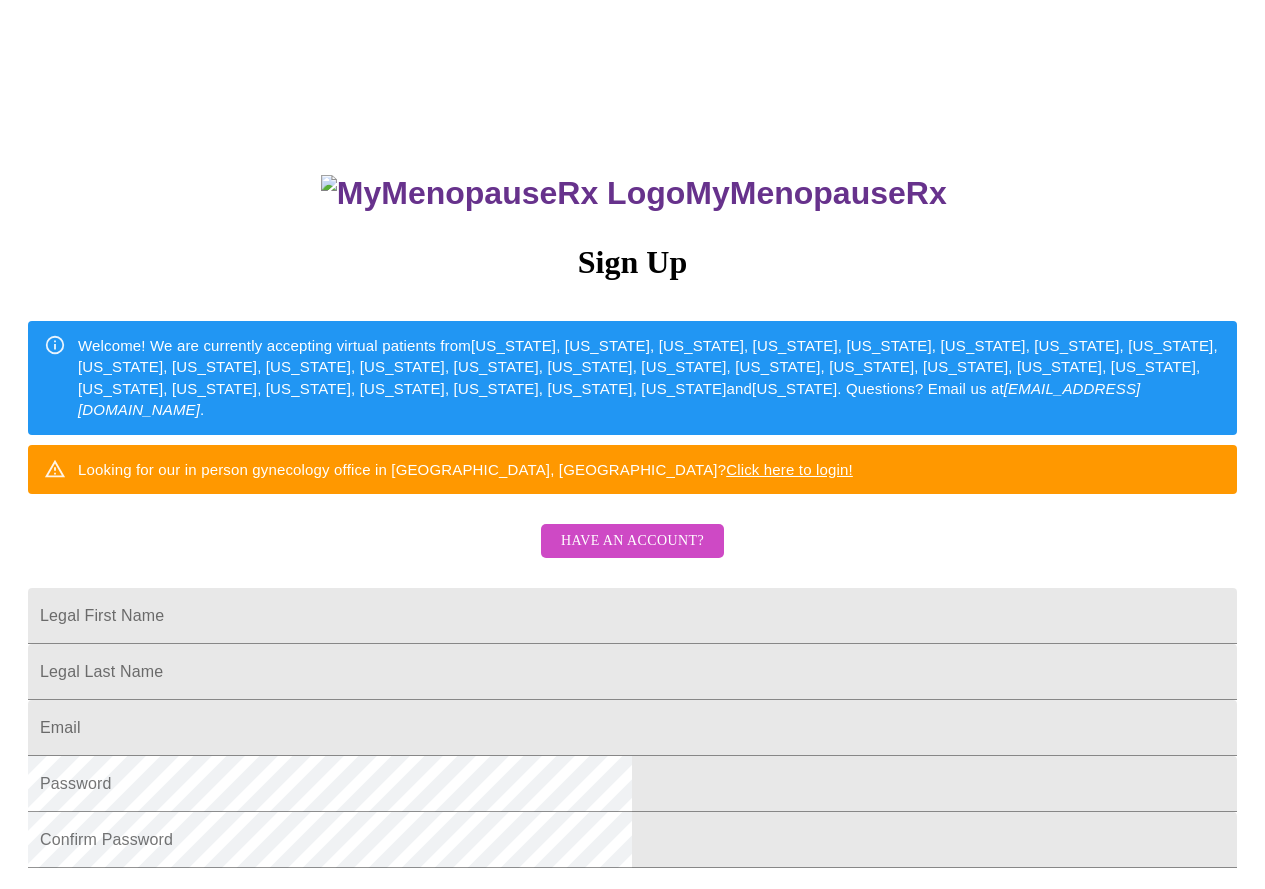click on "Have an account?" at bounding box center [632, 541] 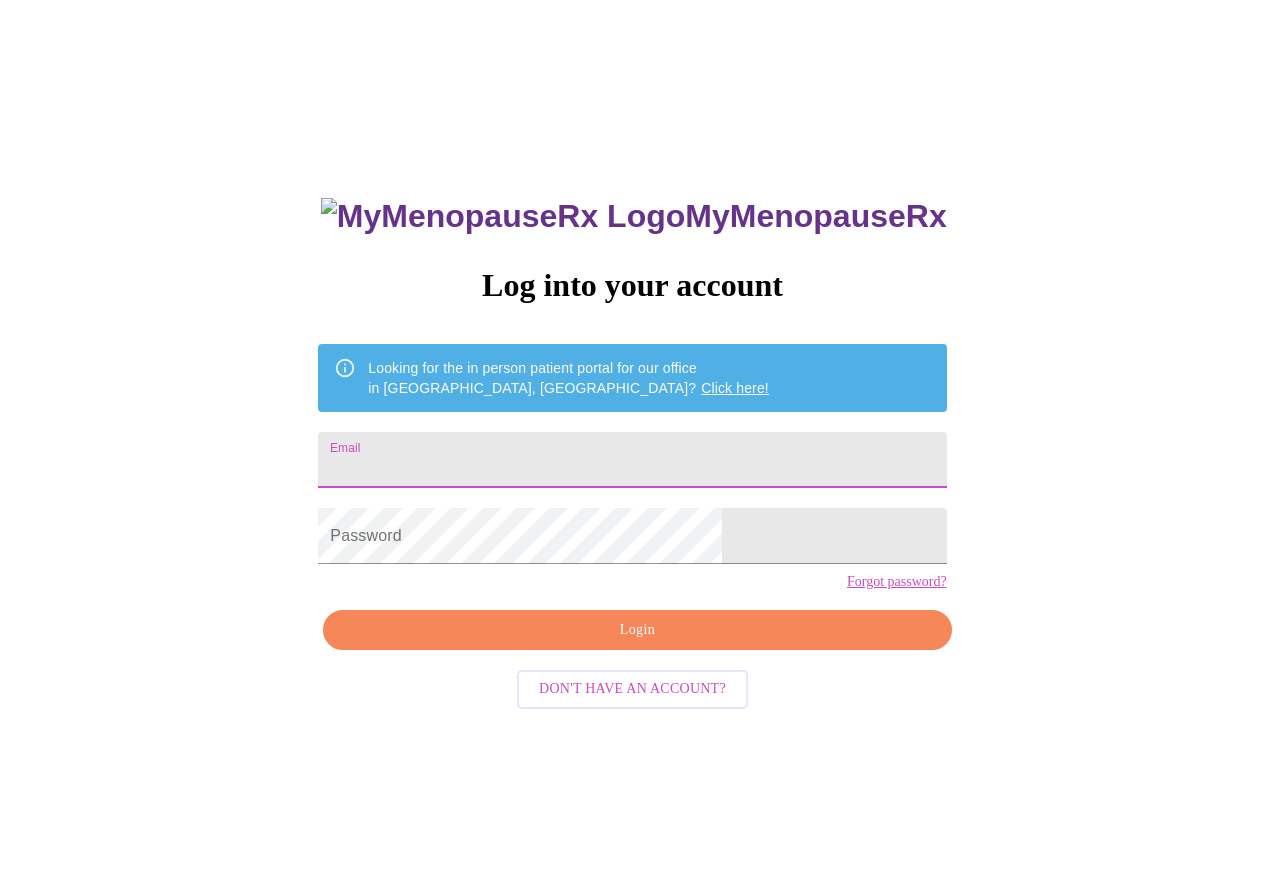 click on "Email" at bounding box center (632, 460) 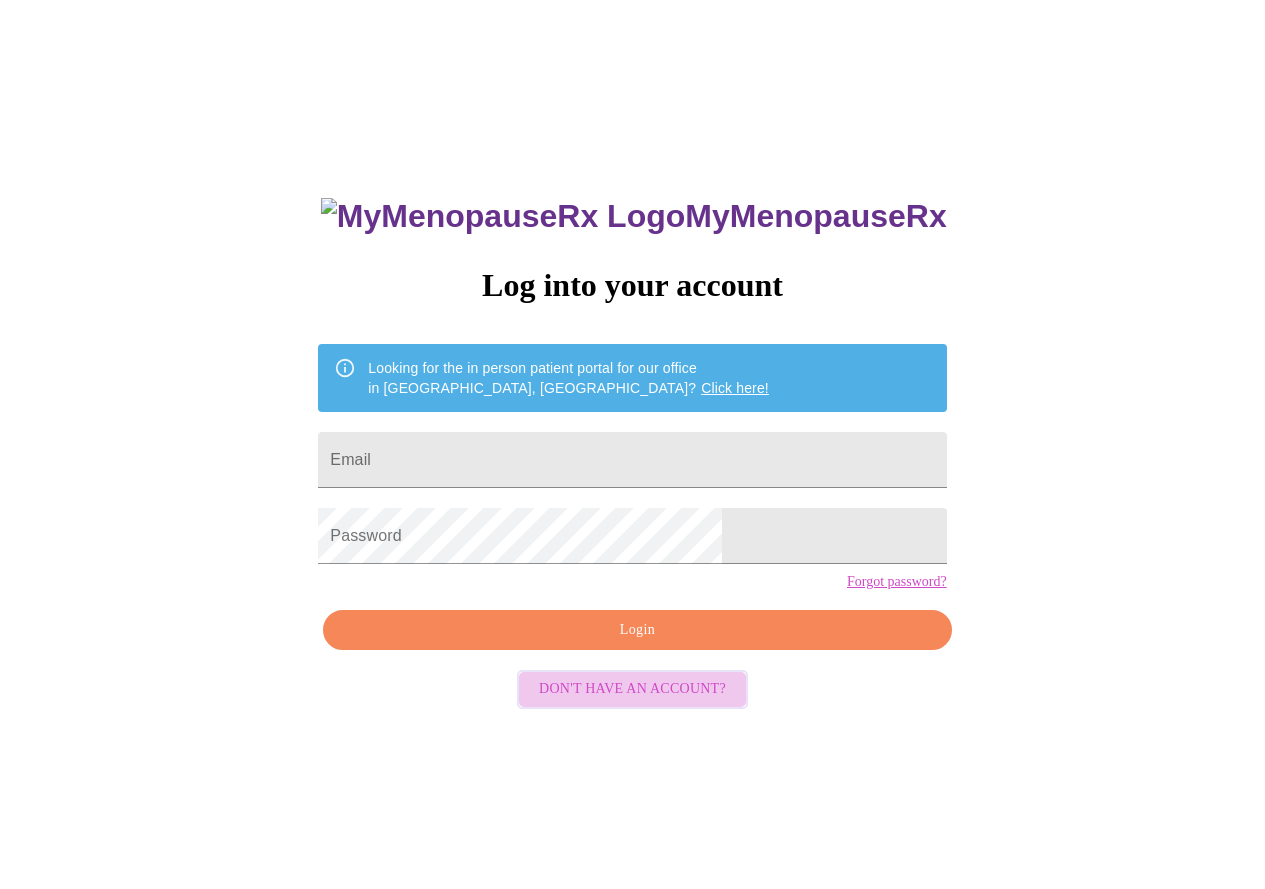click on "Don't have an account?" at bounding box center (632, 689) 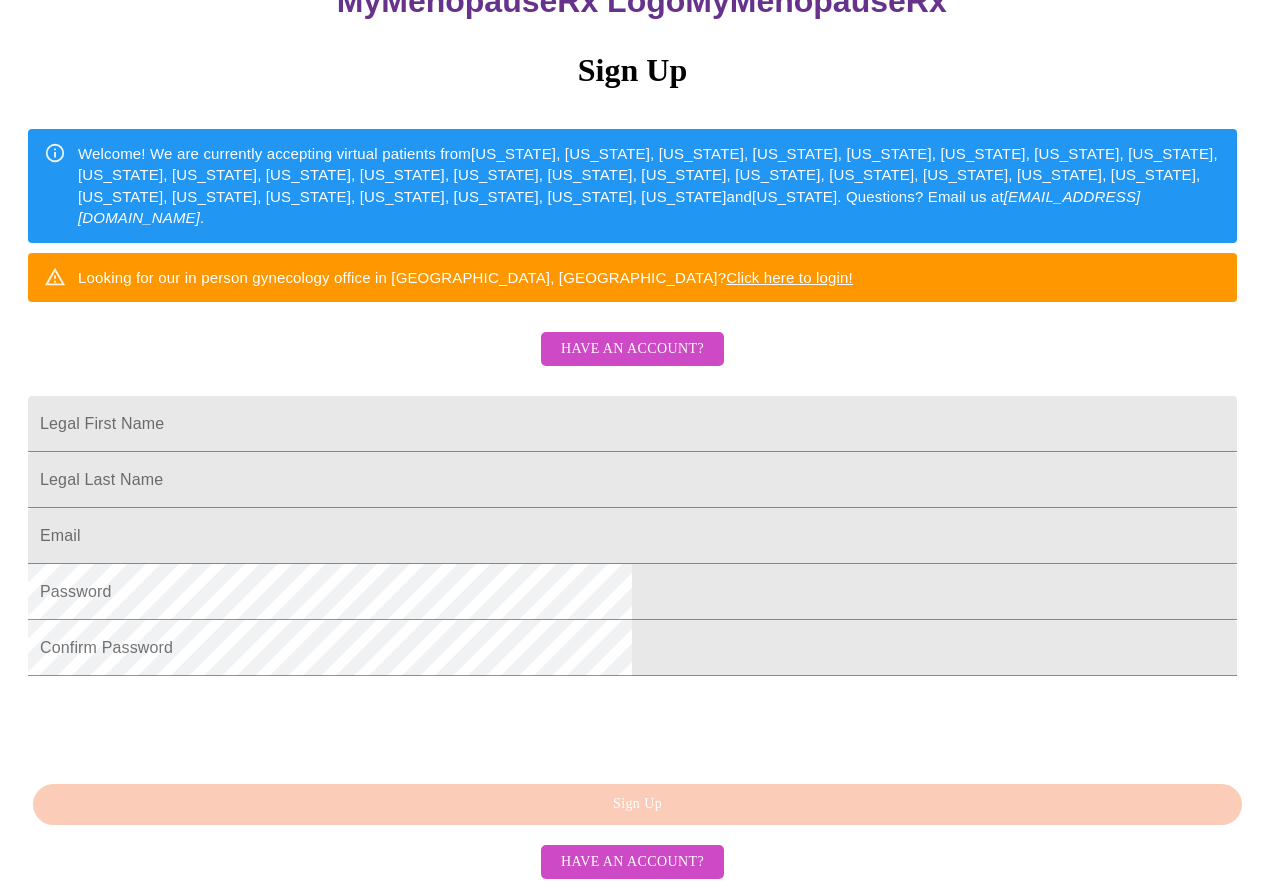 scroll, scrollTop: 327, scrollLeft: 0, axis: vertical 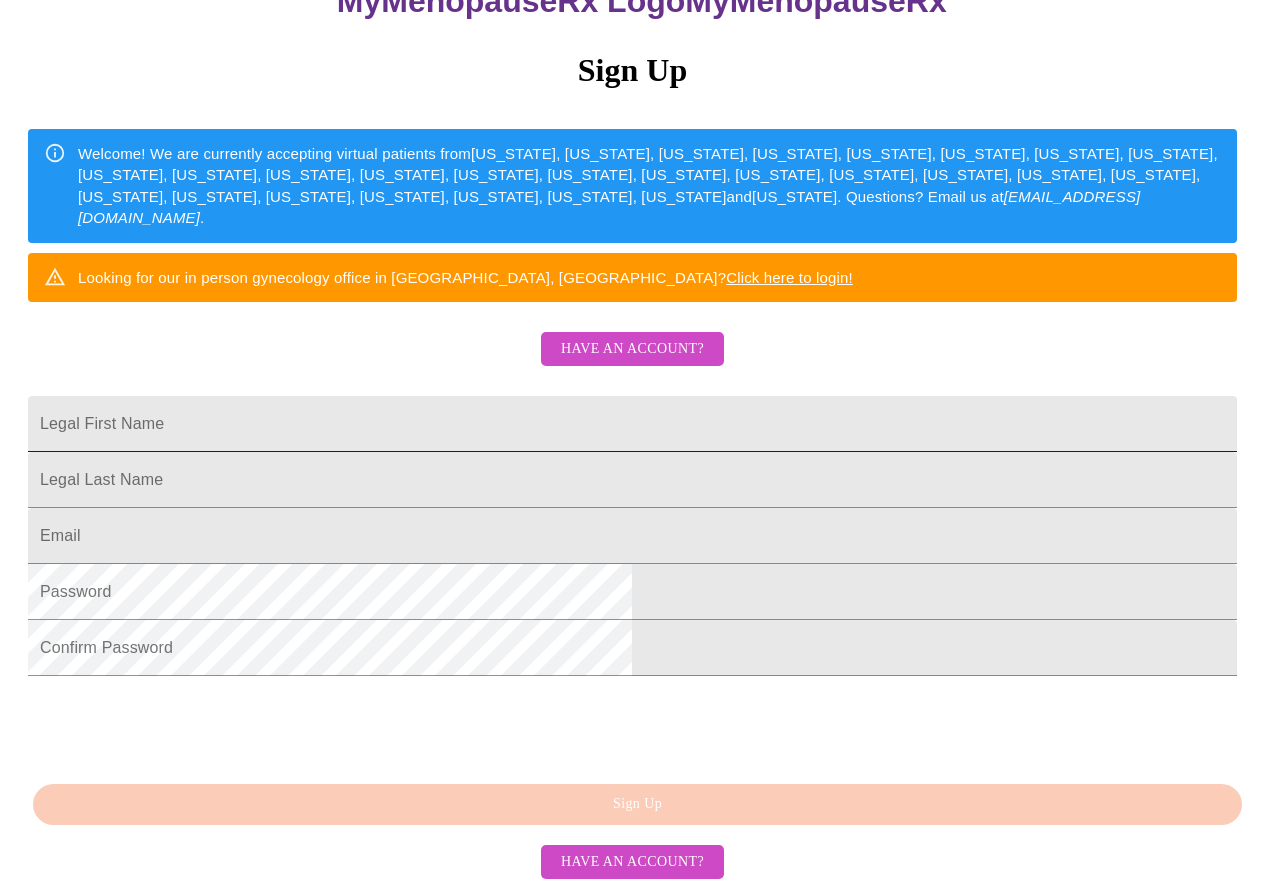 click on "Legal First Name" at bounding box center [632, 424] 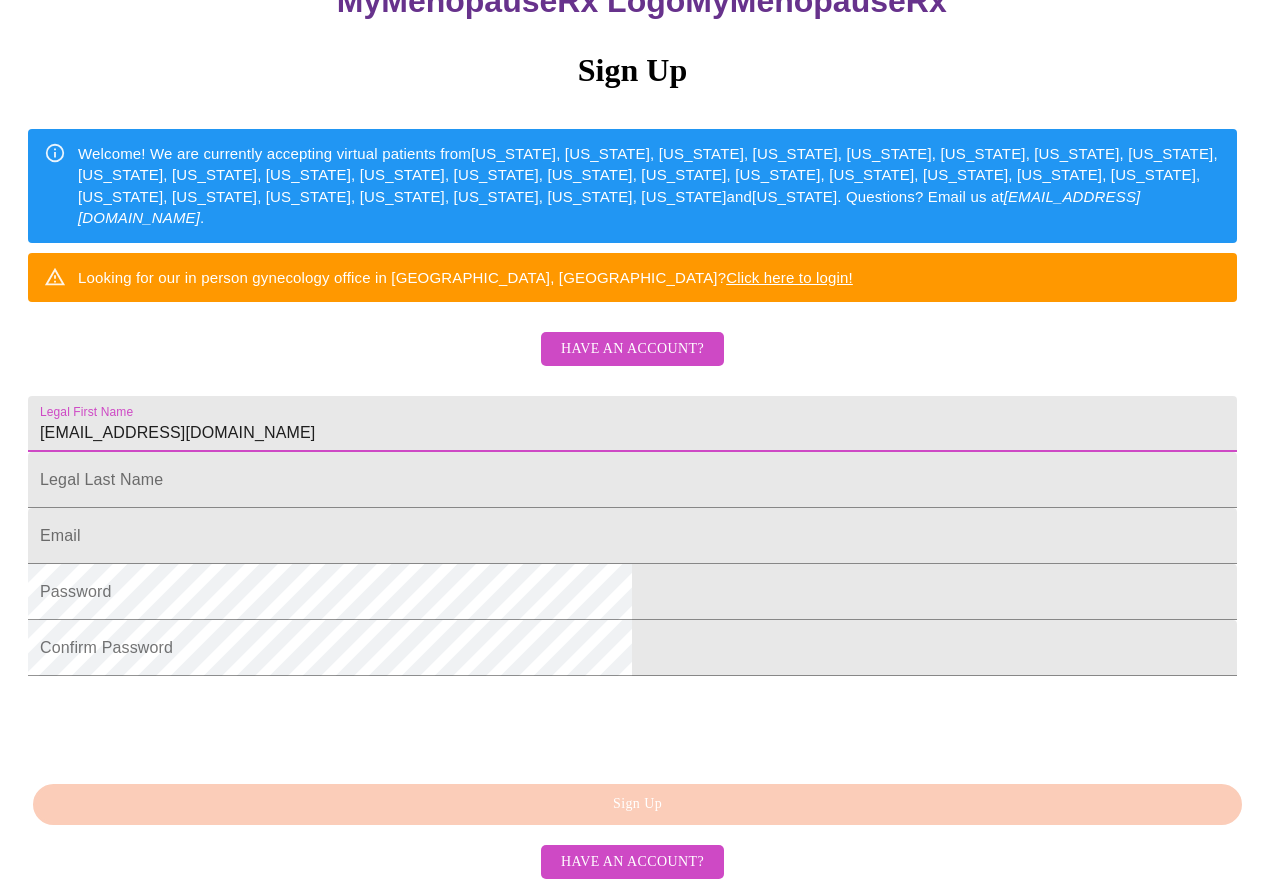 click on "[EMAIL_ADDRESS][DOMAIN_NAME]" at bounding box center [632, 424] 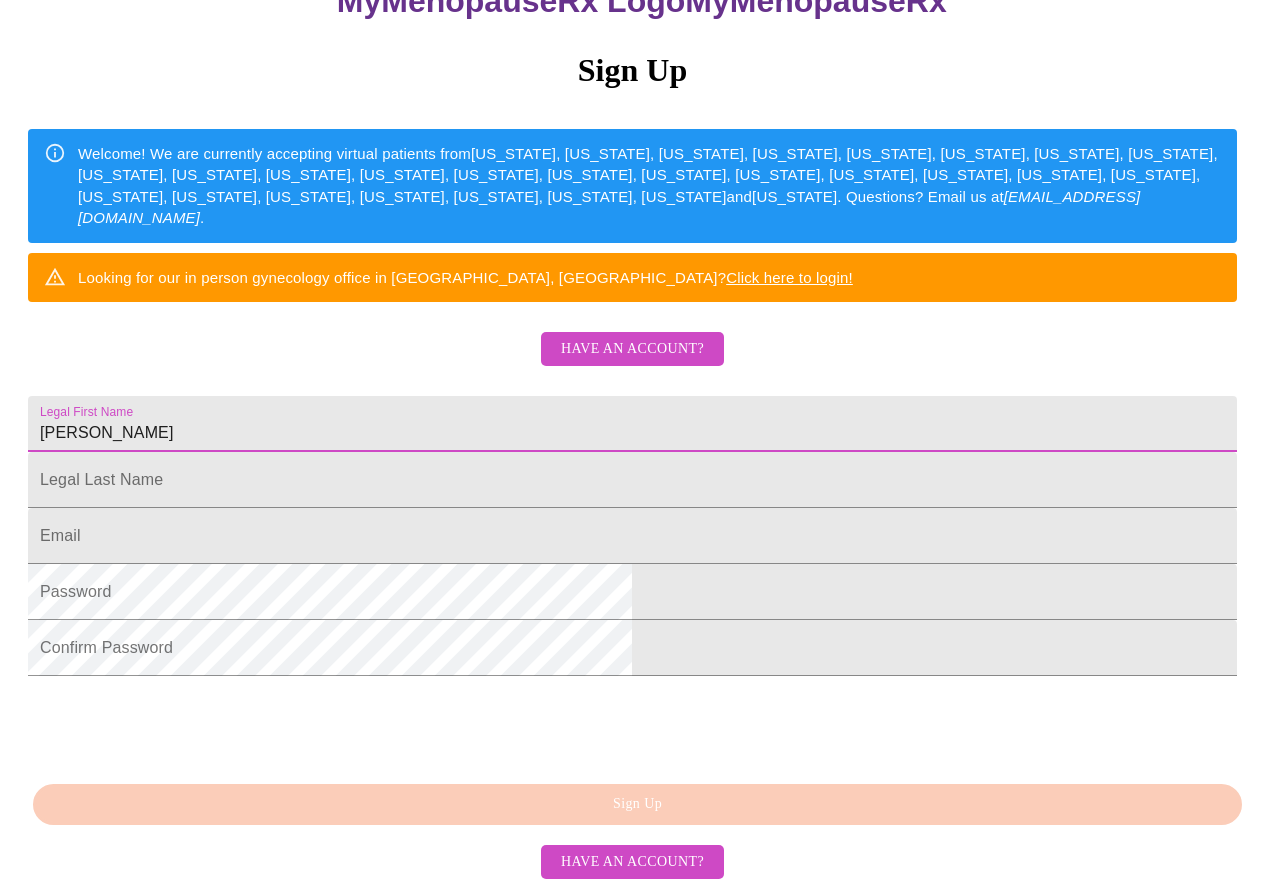 type on "[PERSON_NAME]" 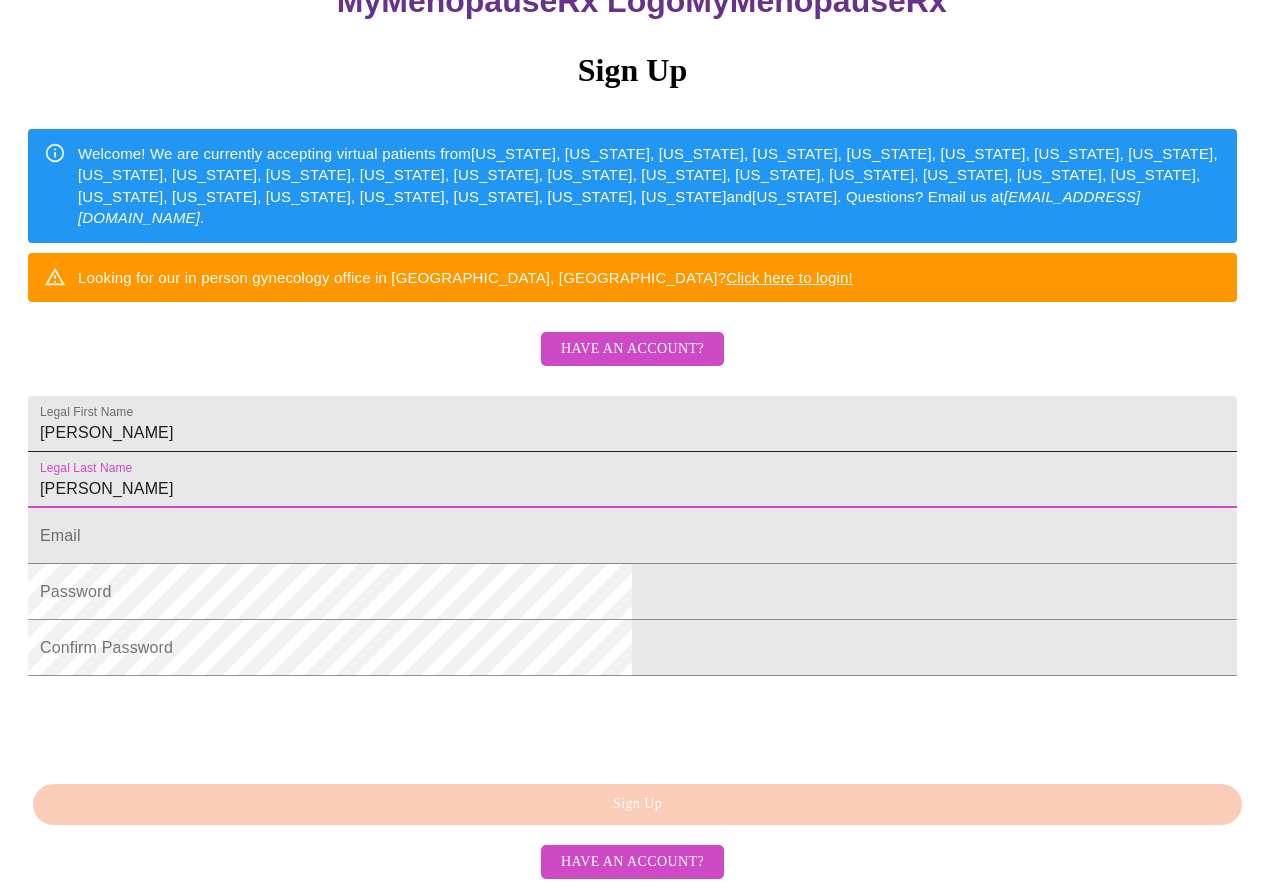 type on "[PERSON_NAME]" 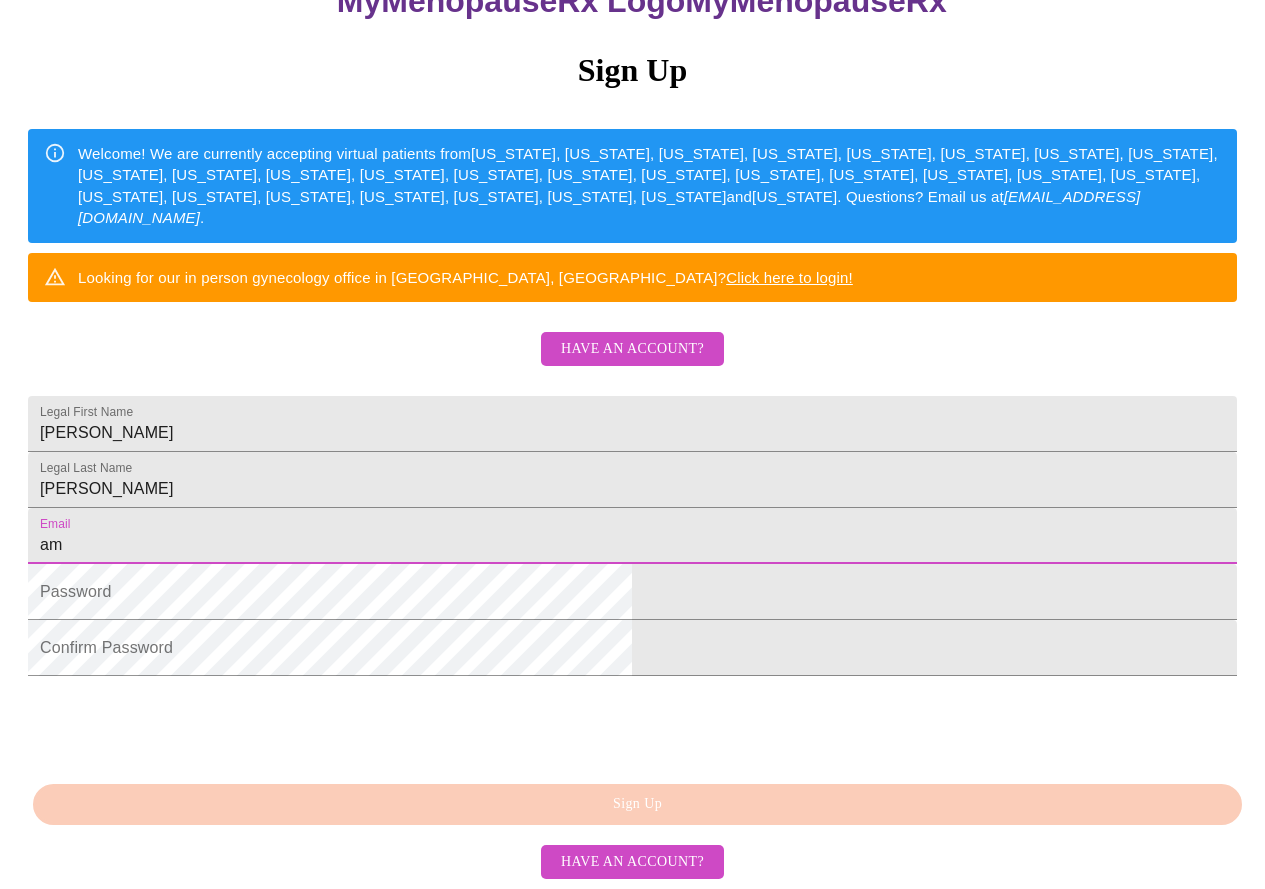 type on "[EMAIL_ADDRESS][DOMAIN_NAME]" 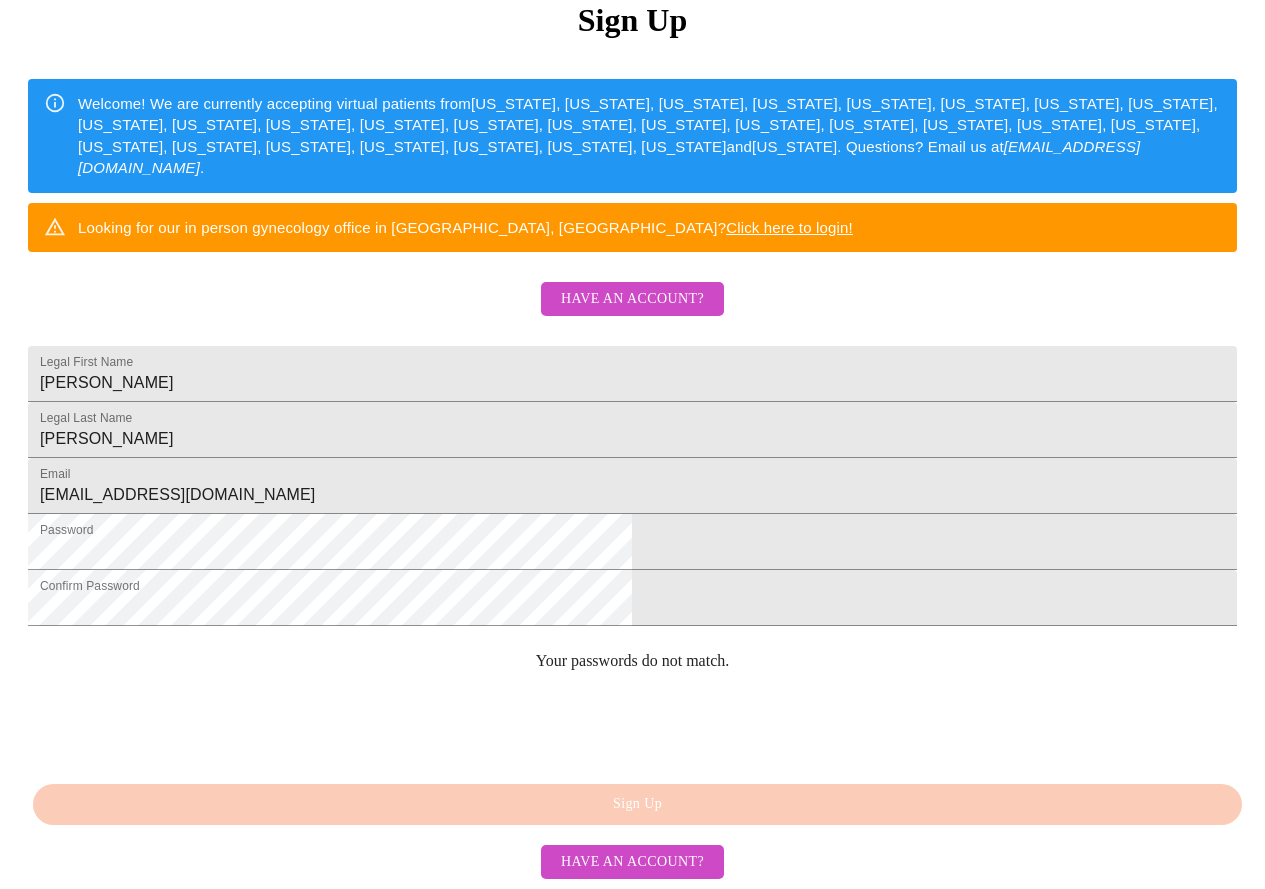 scroll, scrollTop: 413, scrollLeft: 0, axis: vertical 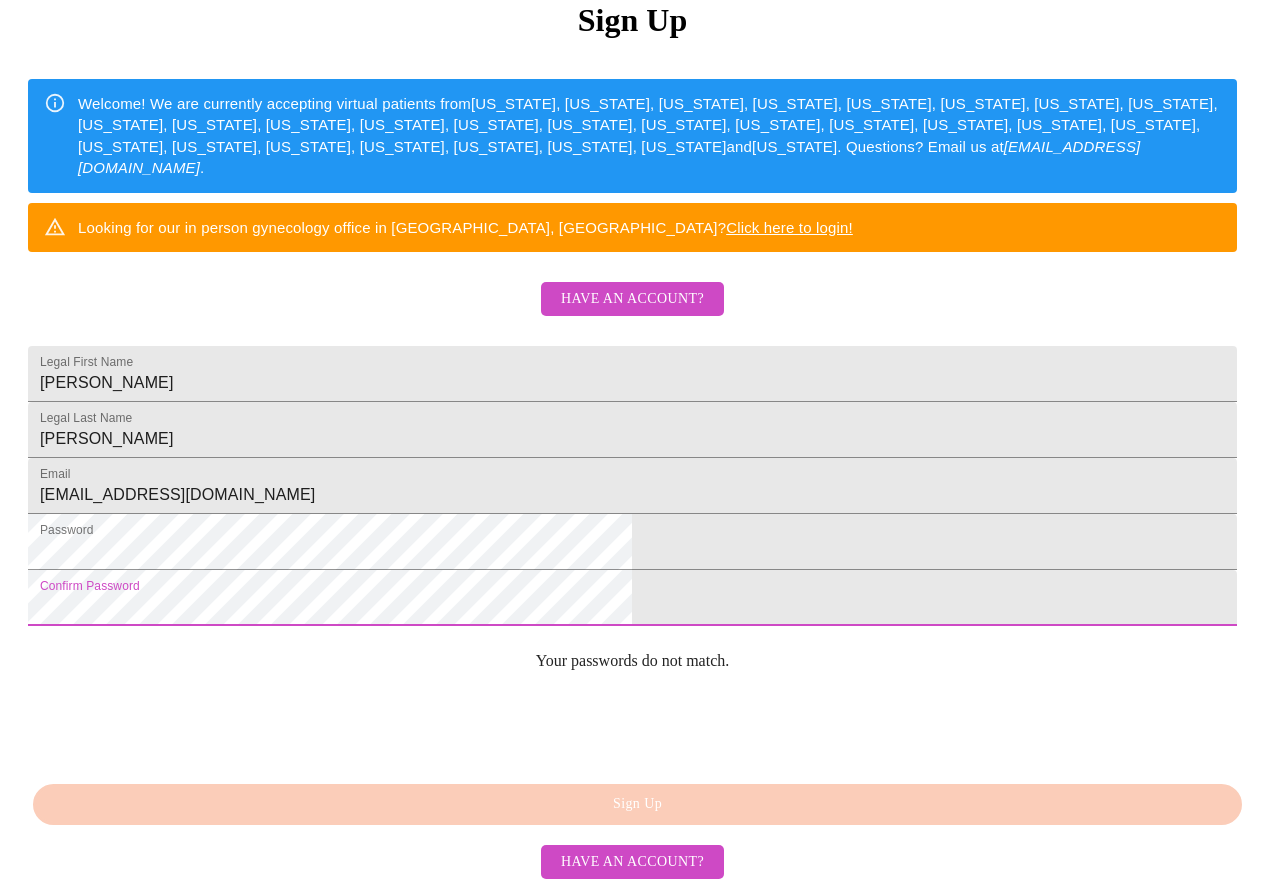 click on "MyMenopauseRx Sign Up Welcome! We are currently accepting virtual patients from  [US_STATE], [US_STATE], [US_STATE], [US_STATE], [US_STATE], [US_STATE], [US_STATE], [US_STATE], [US_STATE], [US_STATE], [US_STATE], [US_STATE], [US_STATE], [US_STATE], [US_STATE], [US_STATE], [US_STATE], [US_STATE], [US_STATE], [US_STATE], [US_STATE], [US_STATE], [US_STATE], [US_STATE], [US_STATE], [US_STATE], [US_STATE]  and  [US_STATE] . Questions? Email us at  [EMAIL_ADDRESS][DOMAIN_NAME] . Looking for our in person gynecology office in [GEOGRAPHIC_DATA], [GEOGRAPHIC_DATA]?  Click here to login! Have an account? Legal First Name [PERSON_NAME] Legal Last Name [PERSON_NAME] Email [EMAIL_ADDRESS][DOMAIN_NAME] Password Confirm Password Your passwords do not match. Sign Up Have an account?" at bounding box center (632, 256) 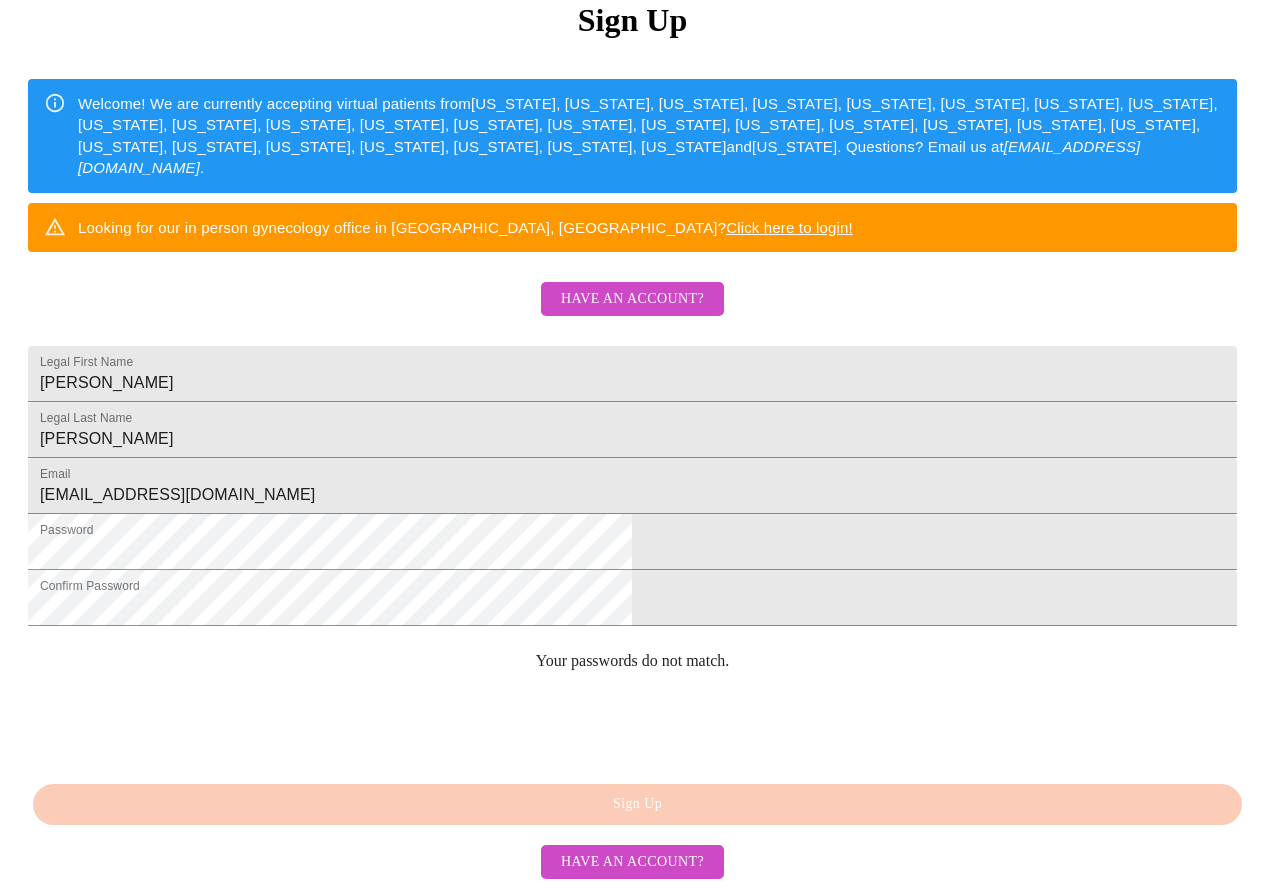 click on "MyMenopauseRx Sign Up Welcome! We are currently accepting virtual patients from  [US_STATE], [US_STATE], [US_STATE], [US_STATE], [US_STATE], [US_STATE], [US_STATE], [US_STATE], [US_STATE], [US_STATE], [US_STATE], [US_STATE], [US_STATE], [US_STATE], [US_STATE], [US_STATE], [US_STATE], [US_STATE], [US_STATE], [US_STATE], [US_STATE], [US_STATE], [US_STATE], [US_STATE], [US_STATE], [US_STATE], [US_STATE]  and  [US_STATE] . Questions? Email us at  [EMAIL_ADDRESS][DOMAIN_NAME] . Looking for our in person gynecology office in [GEOGRAPHIC_DATA], [GEOGRAPHIC_DATA]?  Click here to login! Have an account? Legal First Name [PERSON_NAME] Legal Last Name [PERSON_NAME] Email [EMAIL_ADDRESS][DOMAIN_NAME] Password Confirm Password Your passwords do not match. Sign Up Have an account?" at bounding box center (632, 345) 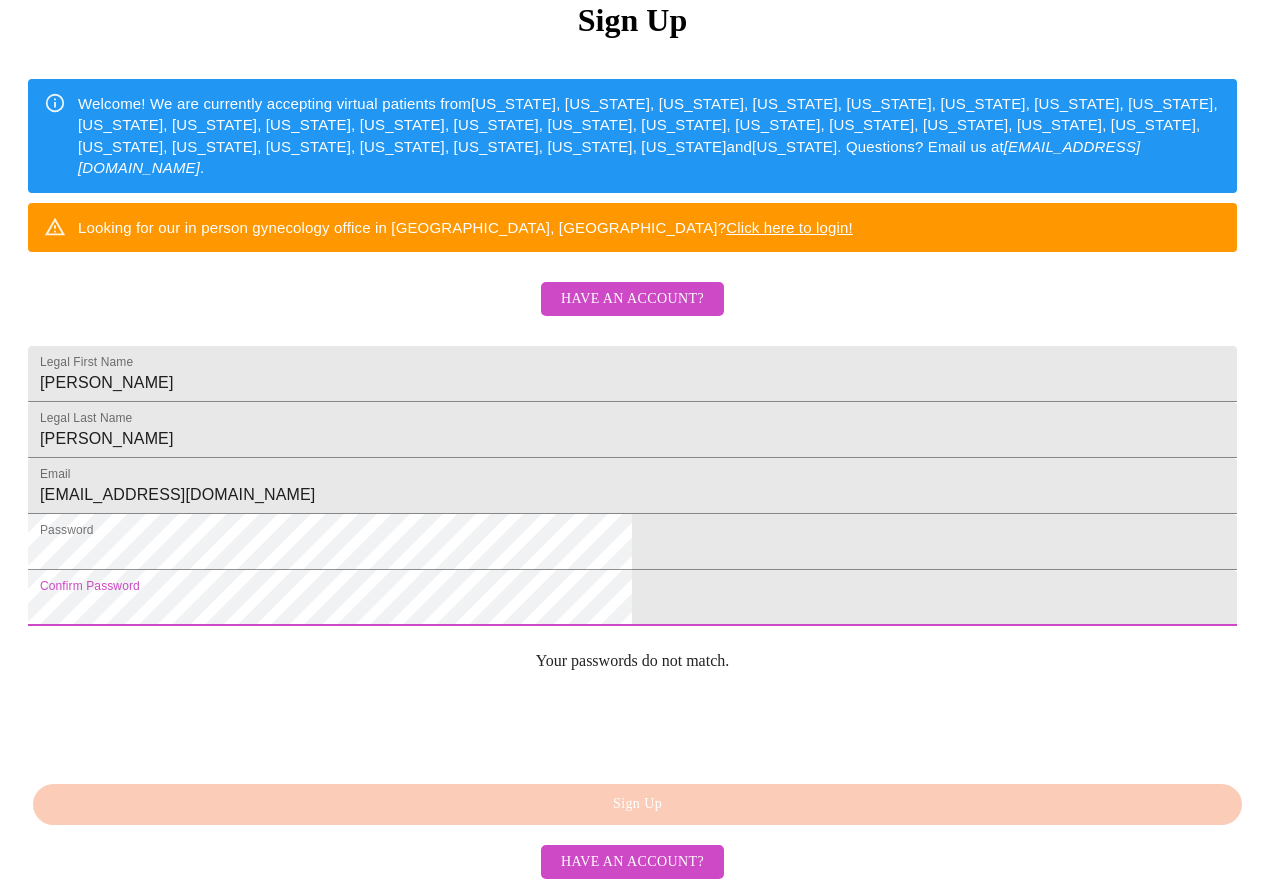 scroll, scrollTop: 369, scrollLeft: 0, axis: vertical 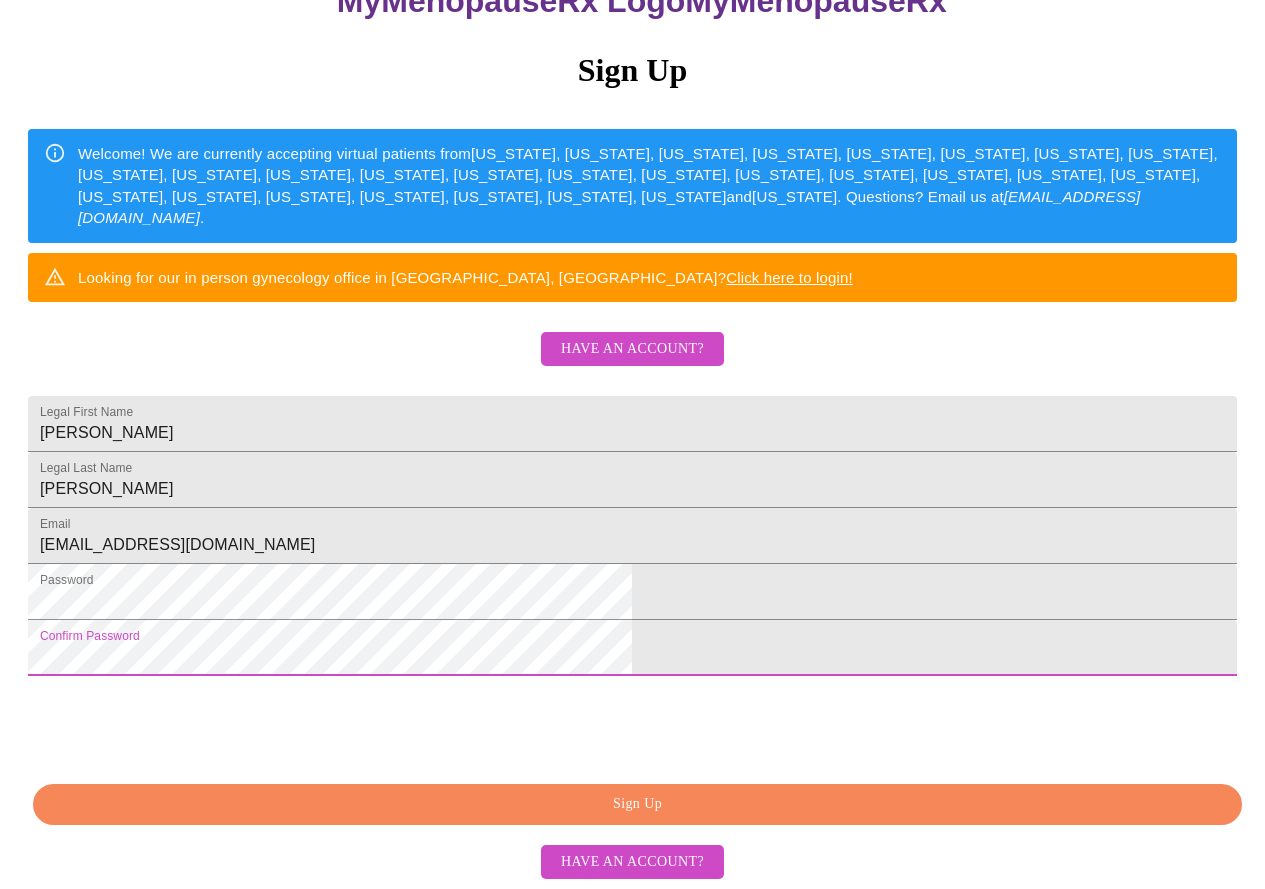 click on "Sign Up" at bounding box center [637, 804] 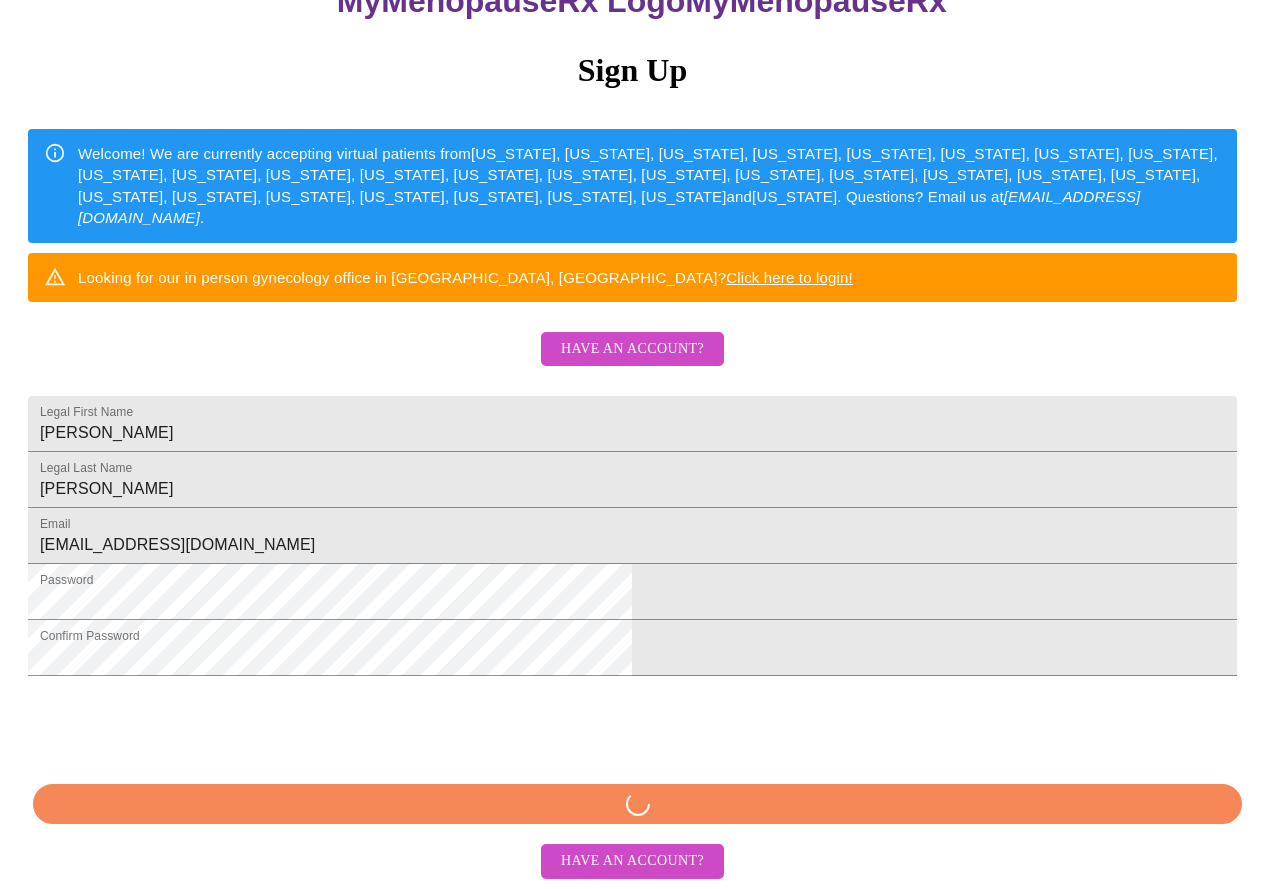 scroll, scrollTop: 368, scrollLeft: 0, axis: vertical 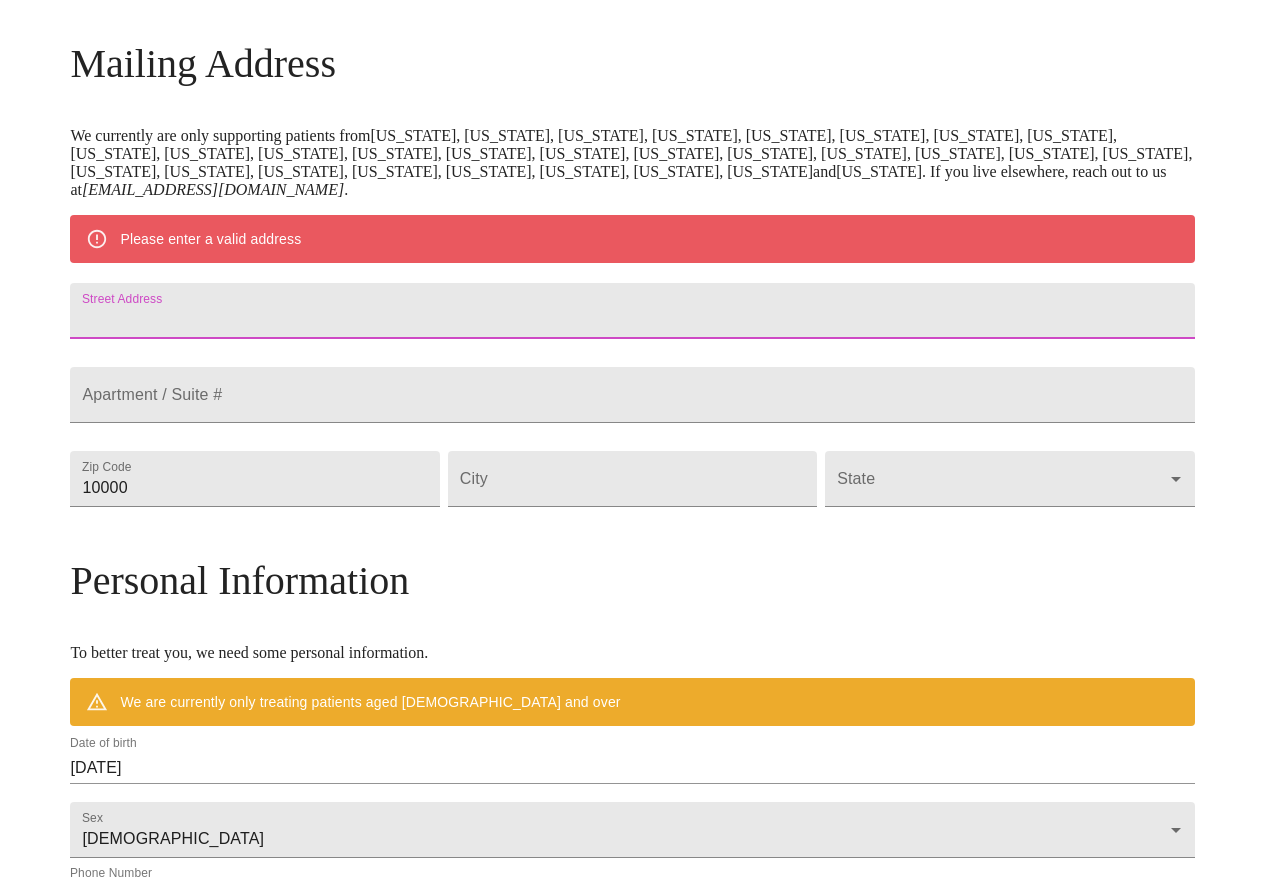 click on "Street Address" at bounding box center (632, 311) 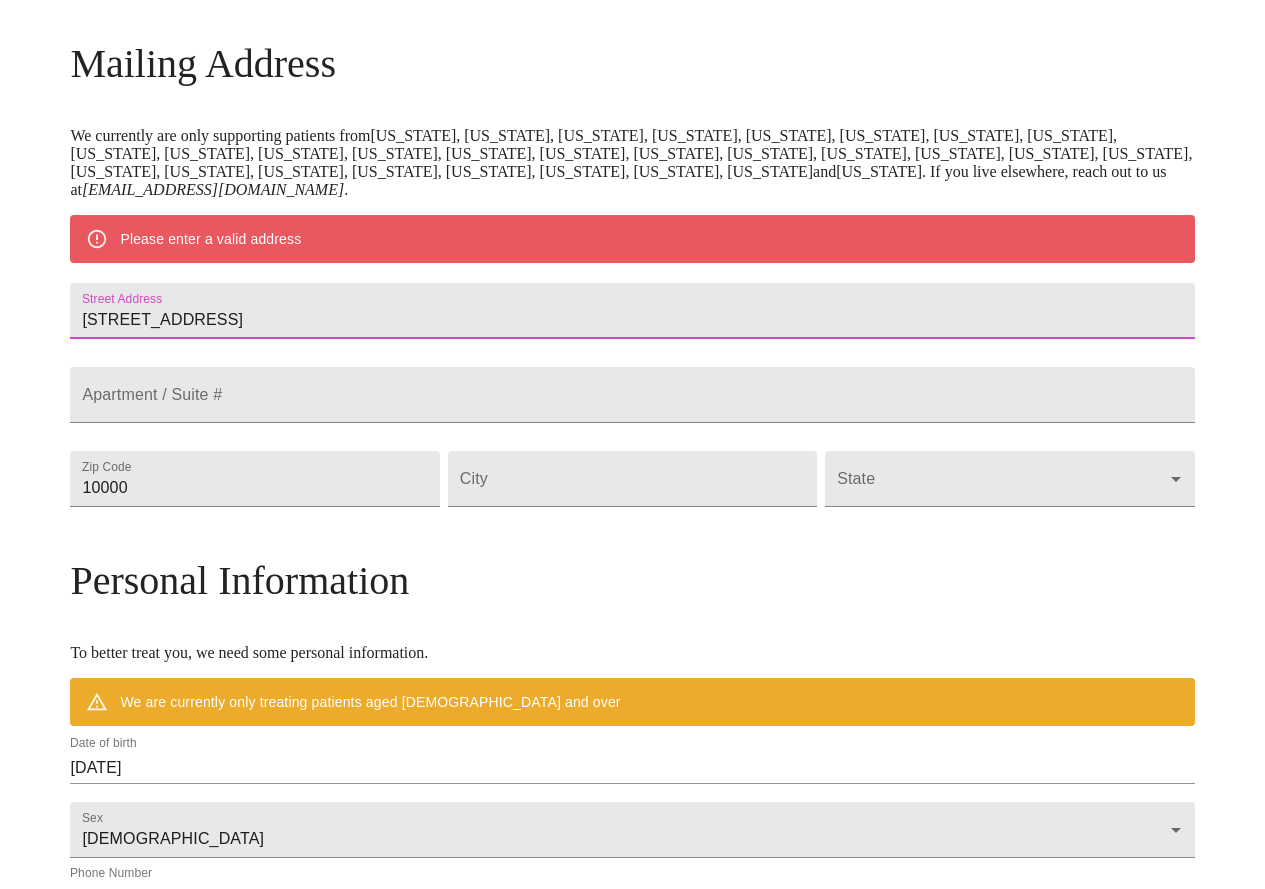 type on "[STREET_ADDRESS]" 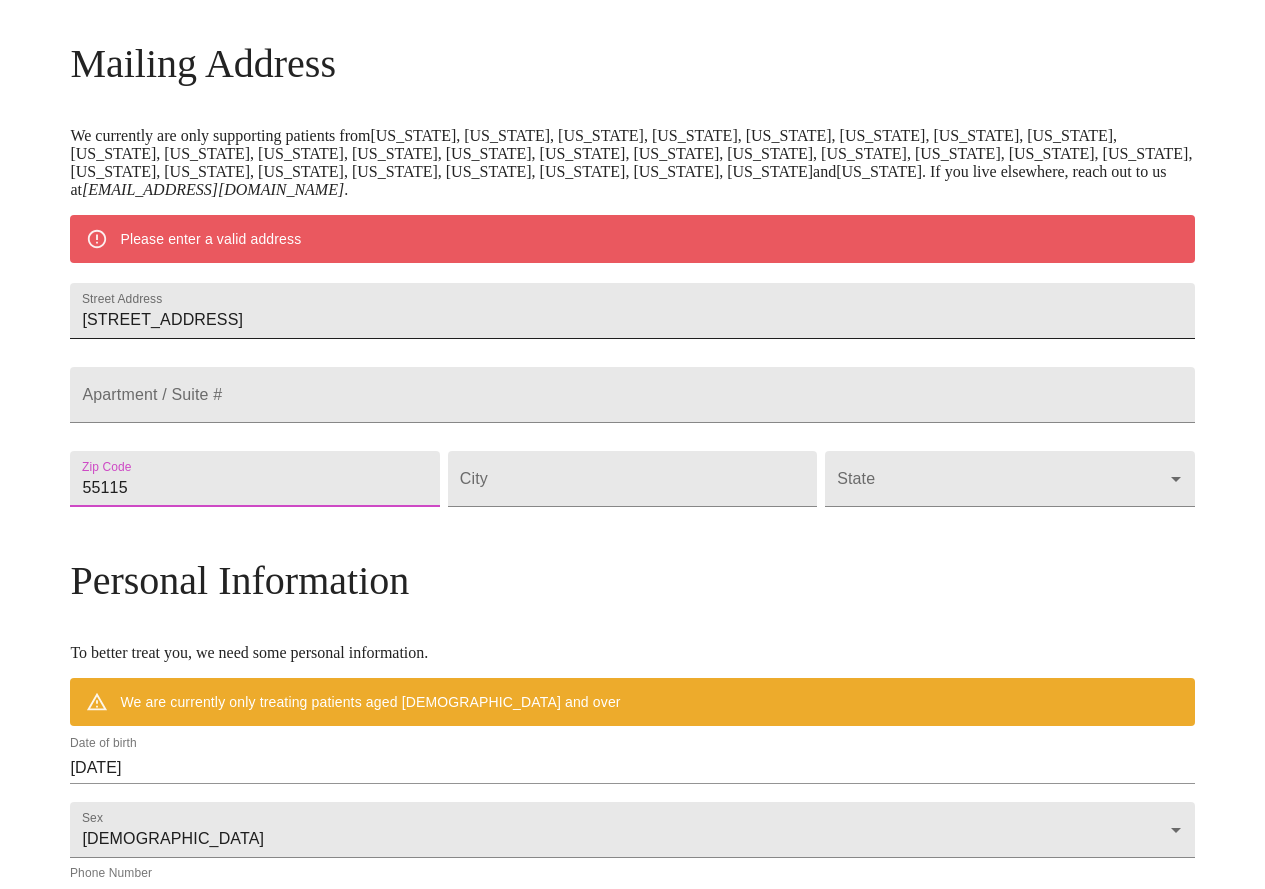 type on "55115" 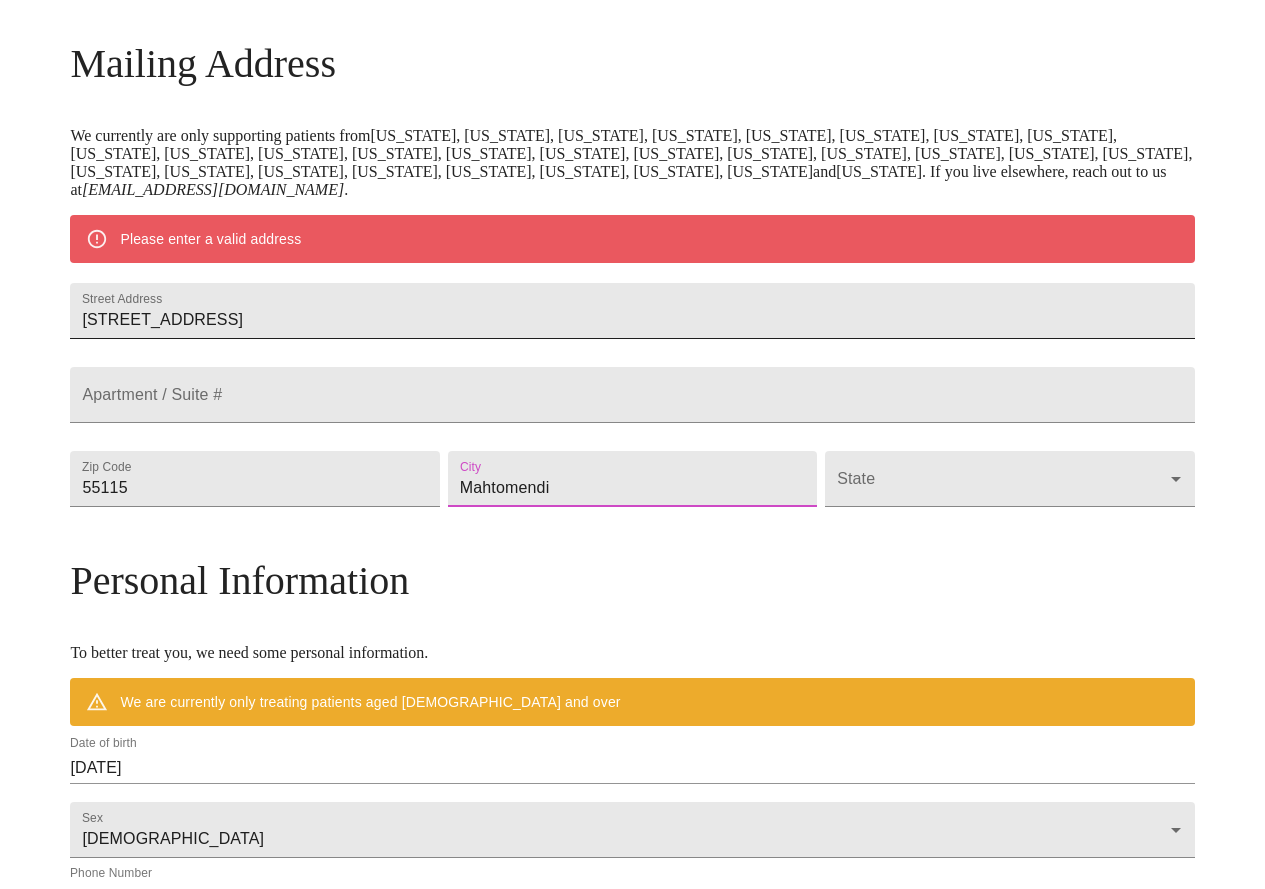 type on "Mahtomendi" 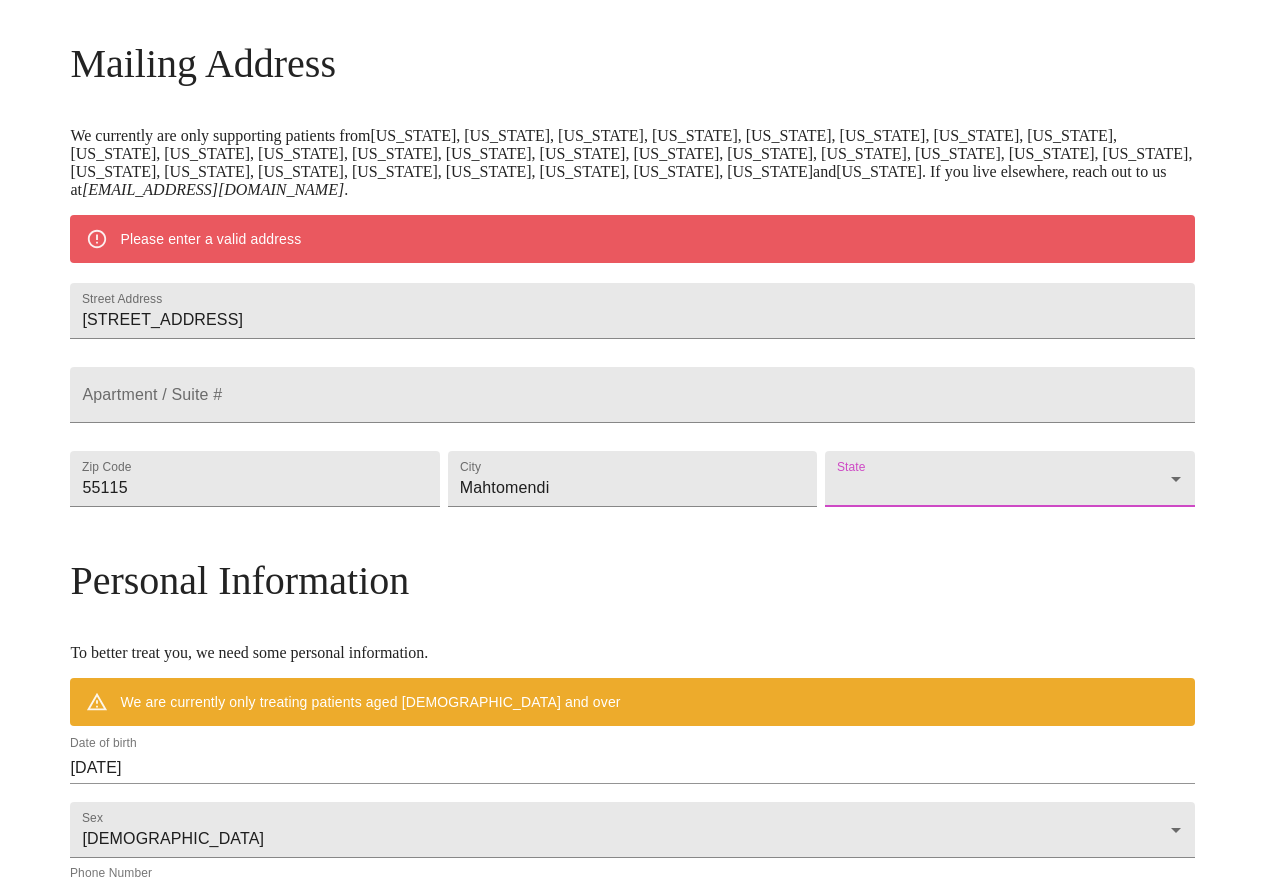 click on "MyMenopauseRx Welcome to MyMenopauseRx Since it's your first time here, you'll need to enter some medical and social information.  We'll guide you through it! Mailing Address We currently are only supporting patients from  [US_STATE], [US_STATE], [US_STATE], [US_STATE], [US_STATE], [US_STATE], [US_STATE], [US_STATE], [US_STATE], [US_STATE], [US_STATE], [US_STATE], [US_STATE], [US_STATE], [US_STATE], [US_STATE], [US_STATE], [US_STATE], [US_STATE], [US_STATE], [US_STATE], [US_STATE], [US_STATE], [US_STATE], [US_STATE], [US_STATE], [US_STATE], [US_STATE]  and  [US_STATE] . If you live elsewhere, reach out to us at  [EMAIL_ADDRESS][DOMAIN_NAME] . Please enter a valid address Street Address [STREET_ADDRESS][GEOGRAPHIC_DATA] / Suite # Zip Code [GEOGRAPHIC_DATA] ​ Personal Information To better treat you, we need some personal information. We are currently only treating patients aged [DEMOGRAPHIC_DATA] and over Date of birth [DEMOGRAPHIC_DATA] Sex [DEMOGRAPHIC_DATA] [DEMOGRAPHIC_DATA] Phone Number (   )    - Receive Text Message Notifications Terms of Service & Privacy Policy By  Continuing Terms of Service  and our  ." at bounding box center [632, 506] 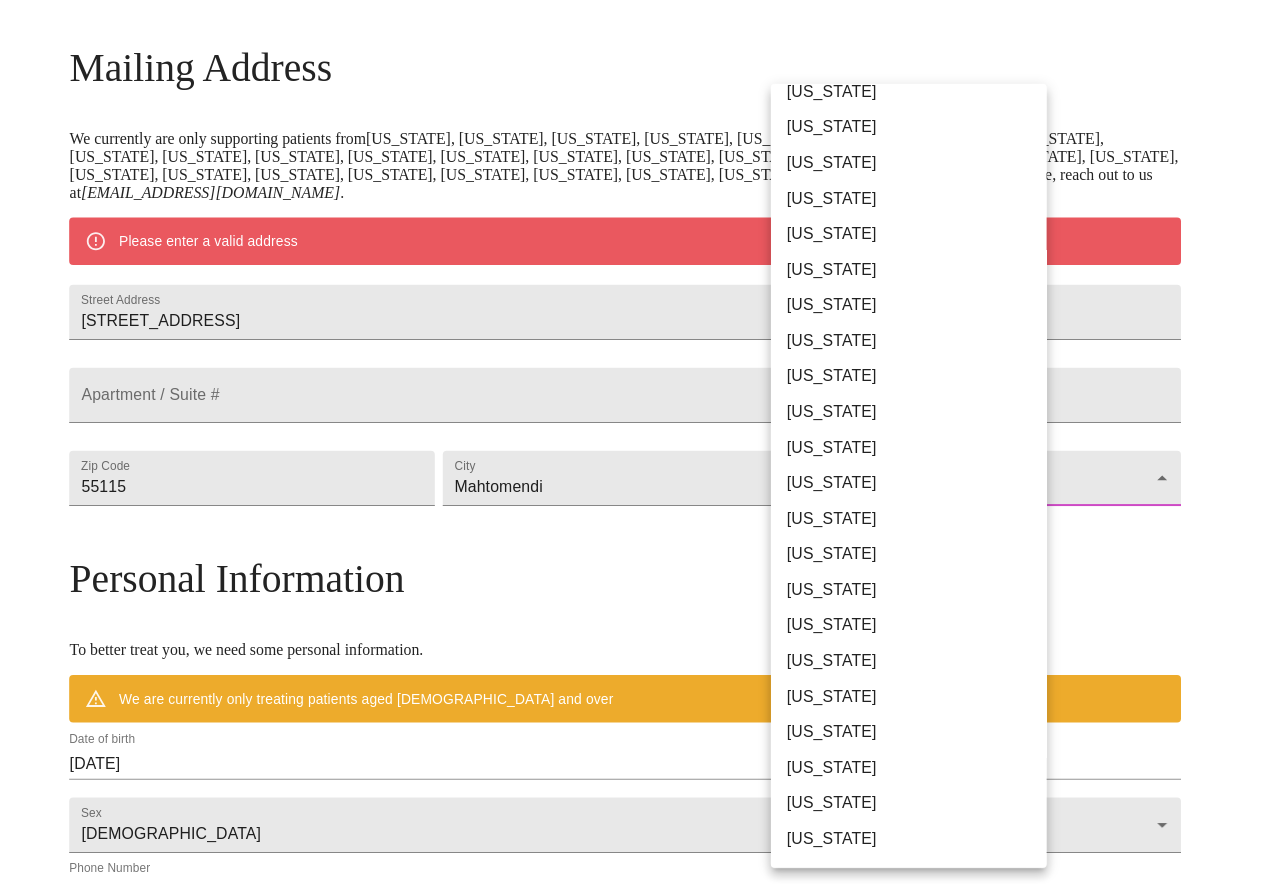 scroll, scrollTop: 120, scrollLeft: 0, axis: vertical 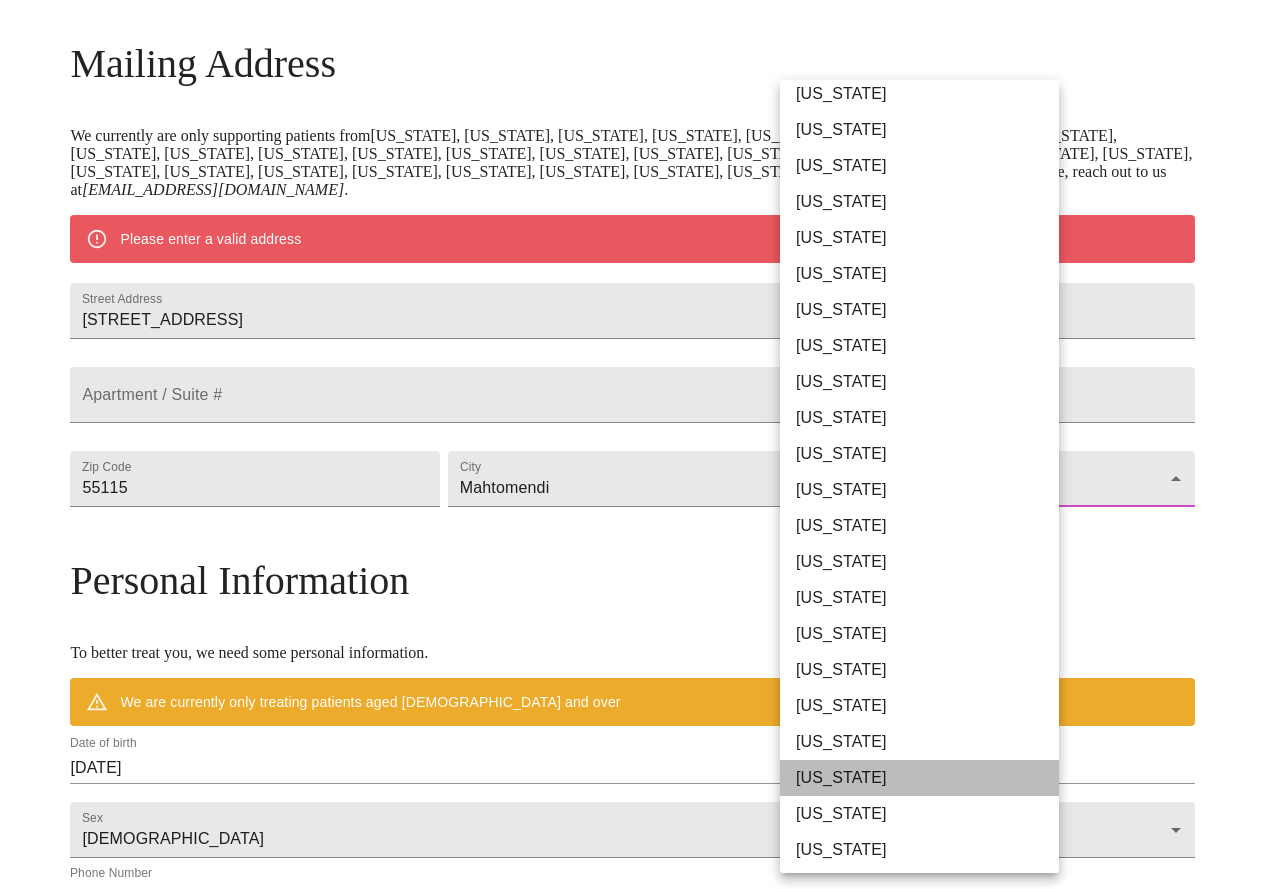 click on "[US_STATE]" at bounding box center [927, 778] 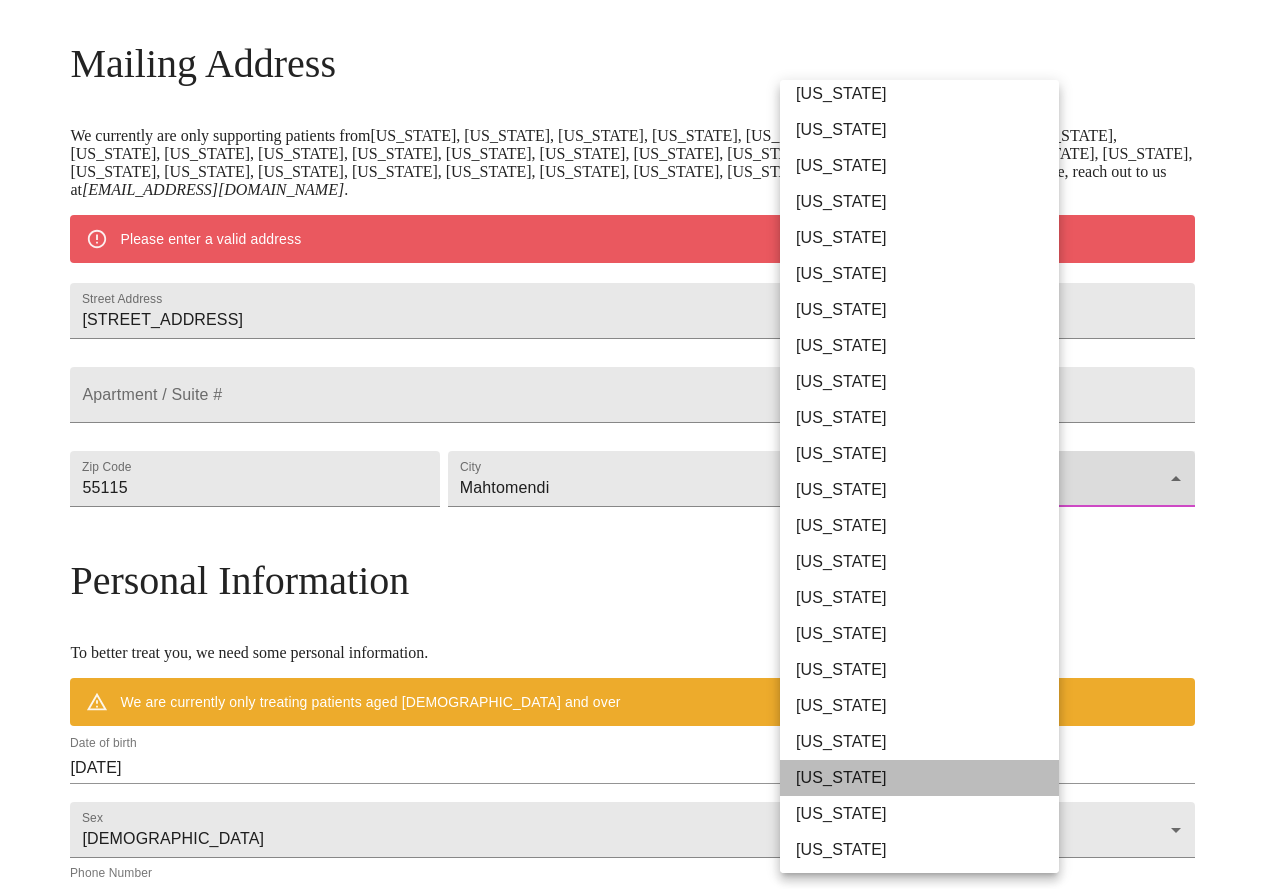type on "[US_STATE]" 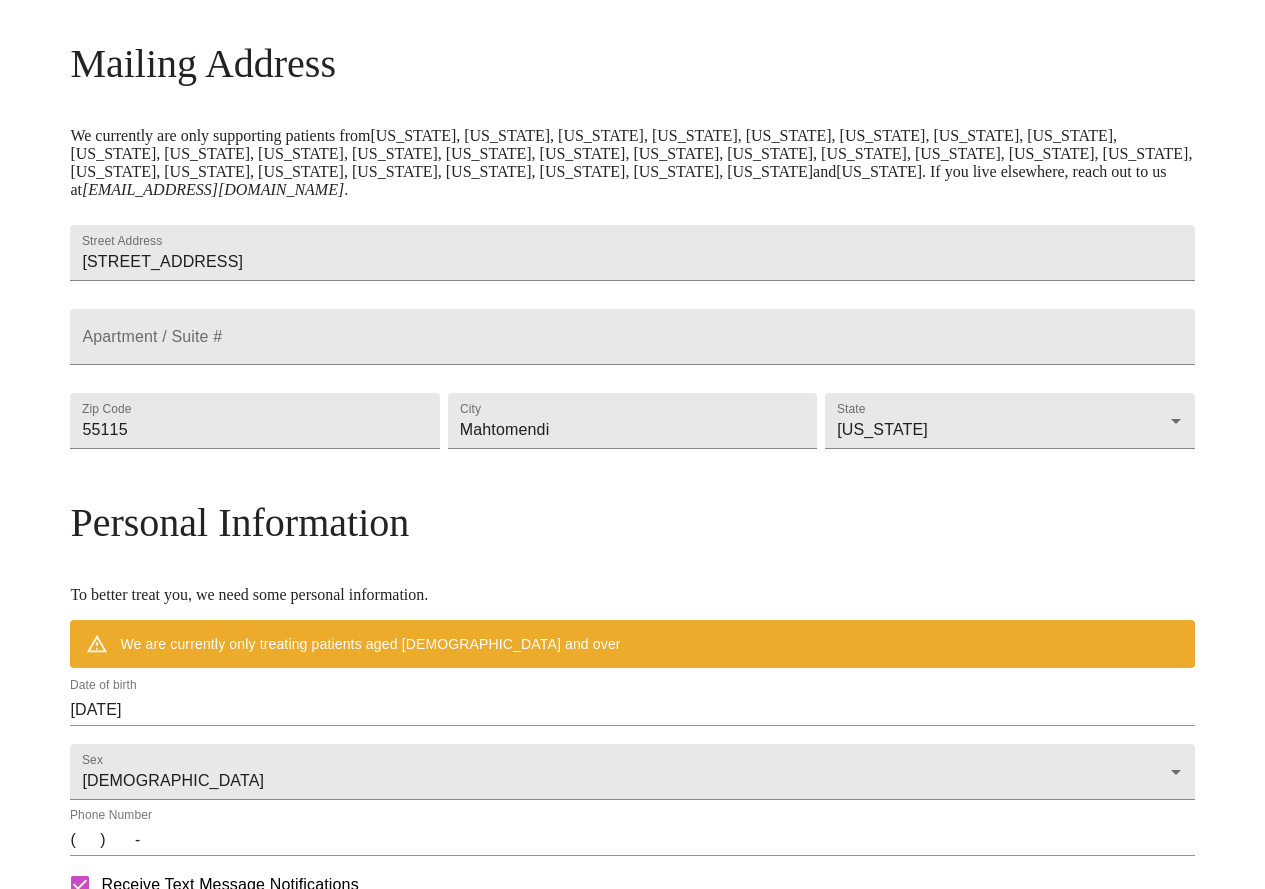 click on "MyMenopauseRx Welcome to MyMenopauseRx Since it's your first time here, you'll need to enter some medical and social information.  We'll guide you through it! Mailing Address We currently are only supporting patients from  [US_STATE], [US_STATE], [US_STATE], [US_STATE], [US_STATE], [US_STATE], [US_STATE], [US_STATE], [US_STATE], [US_STATE], [US_STATE], [US_STATE], [US_STATE], [US_STATE], [US_STATE], [US_STATE], [US_STATE], [US_STATE], [US_STATE], [US_STATE], [US_STATE], [US_STATE], [US_STATE], [US_STATE], [US_STATE], [US_STATE], [US_STATE], [US_STATE]  and  [US_STATE] . If you live elsewhere, reach out to us at  [EMAIL_ADDRESS][DOMAIN_NAME] . Street Address [STREET_ADDRESS][GEOGRAPHIC_DATA] / Suite # Zip Code [GEOGRAPHIC_DATA] [US_STATE] [US_STATE] Personal Information To better treat you, we need some personal information. We are currently only treating patients aged [DEMOGRAPHIC_DATA] and over Date of birth [DEMOGRAPHIC_DATA] Sex [DEMOGRAPHIC_DATA] [DEMOGRAPHIC_DATA] Phone Number (   )    - Receive Text Message Notifications Terms of Service & Privacy Policy By  Continuing Terms of Service  and our  Privacy Policy" at bounding box center [632, 477] 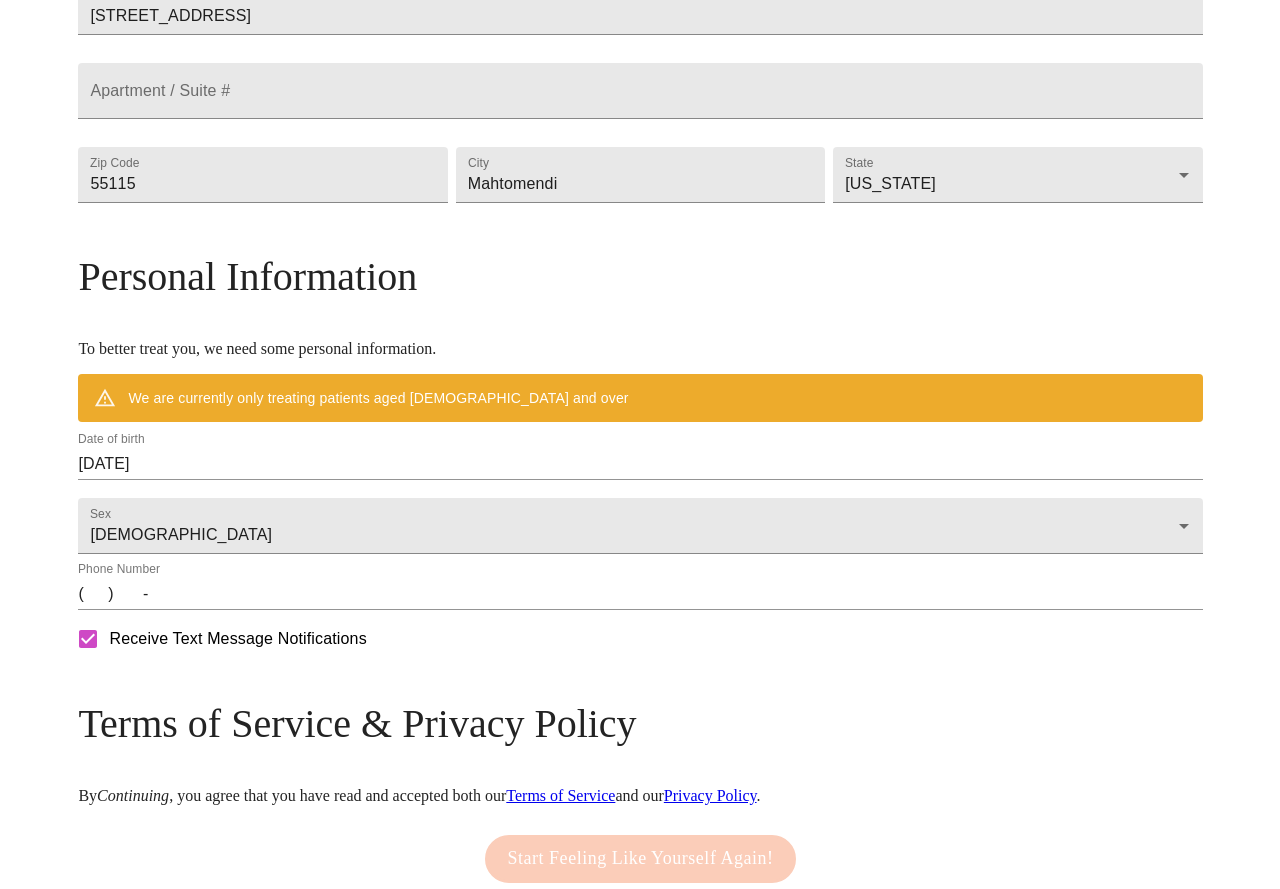 scroll, scrollTop: 543, scrollLeft: 0, axis: vertical 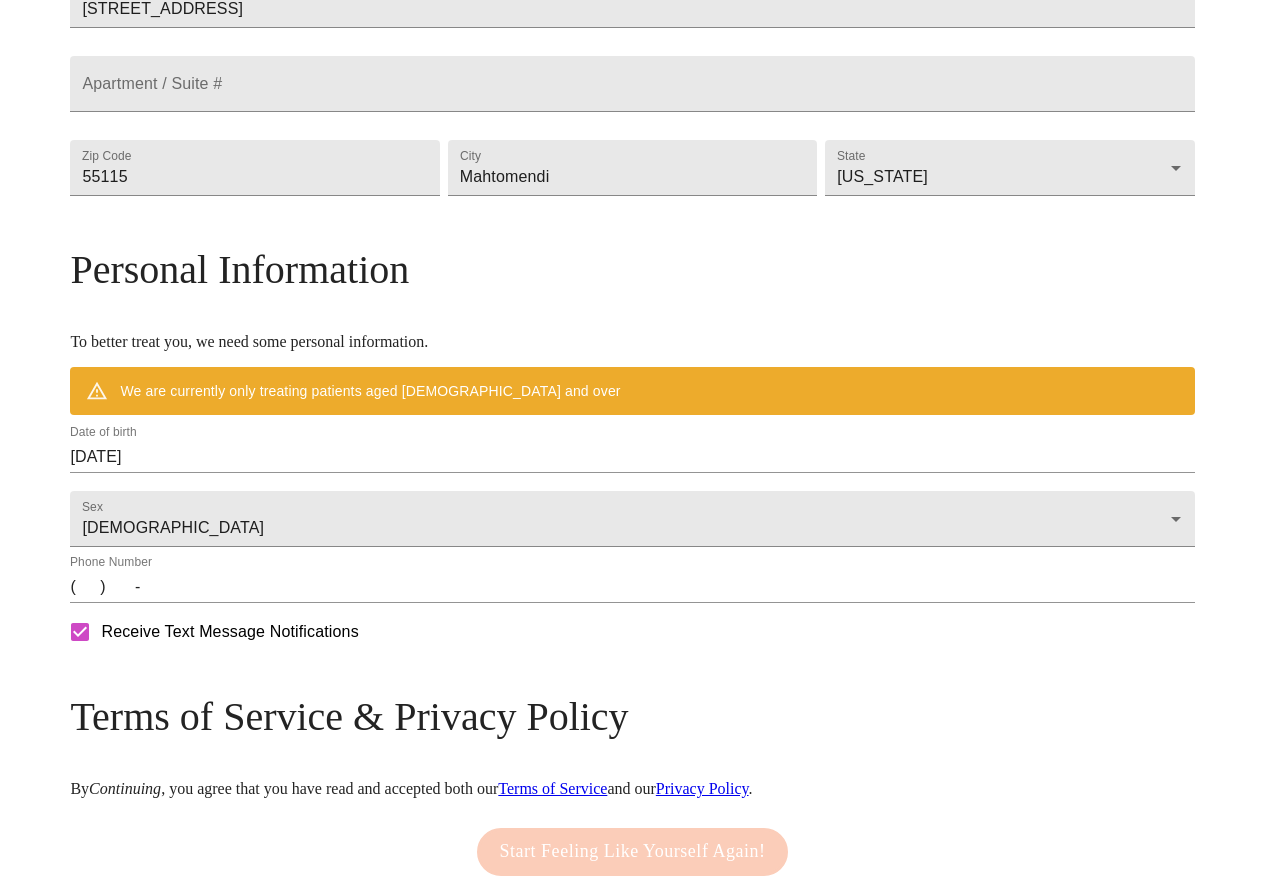 click on "[DATE]" at bounding box center (632, 457) 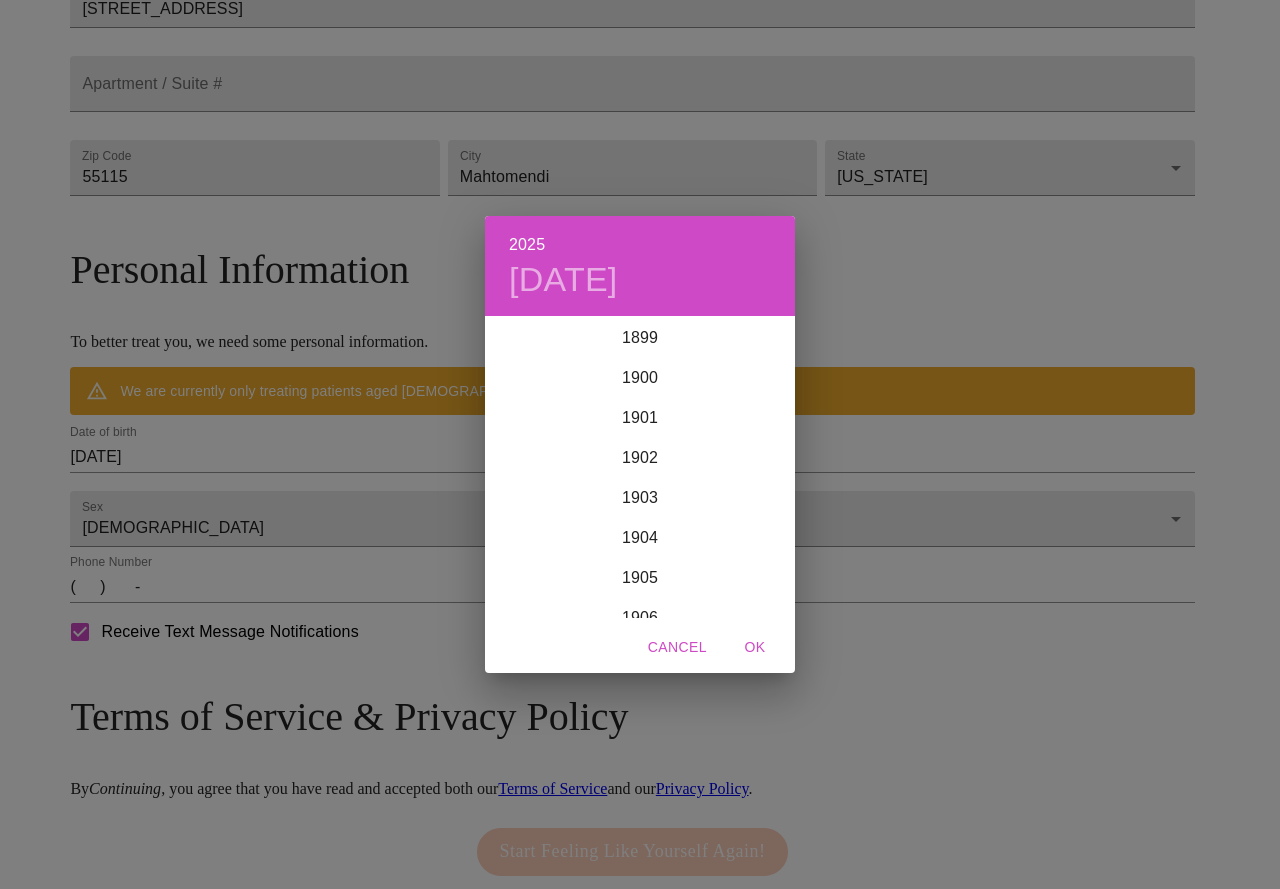 click on "2025 [DATE] 1900 1901 1902 1903 1904 1905 1906 1907 1908 1909 1910 1911 1912 1913 1914 1915 1916 1917 1918 1919 1920 1921 1922 1923 1924 1925 1926 1927 1928 1929 1930 1931 1932 1933 1934 1935 1936 1937 1938 1939 1940 1941 1942 1943 1944 1945 1946 1947 1948 1949 1950 1951 1952 1953 1954 1955 1956 1957 1958 1959 1960 1961 1962 1963 1964 1965 1966 1967 1968 1969 1970 1971 1972 1973 1974 1975 1976 1977 1978 1979 1980 1981 1982 1983 1984 1985 1986 1987 1988 1989 1990 1991 1992 1993 1994 1995 1996 1997 1998 1999 2000 2001 2002 2003 2004 2005 2006 2007 2008 2009 2010 2011 2012 2013 2014 2015 2016 2017 2018 2019 2020 2021 2022 2023 2024 2025 2026 2027 2028 2029 2030 2031 2032 2033 2034 2035 2036 2037 2038 2039 2040 2041 2042 2043 2044 2045 2046 2047 2048 2049 2050 2051 2052 2053 2054 2055 2056 2057 2058 2059 2060 2061 2062 2063 2064 2065 2066 2067 2068 2069 2070 2071 2072 2073 2074 2075 2076 2077 2078 2079 2080 2081 2082 2083 2084 2085 2086 2087 2088 2089 2090 2091 2092 2093 2094 2095 2096 2097 2098 2099 OK" at bounding box center [640, 444] 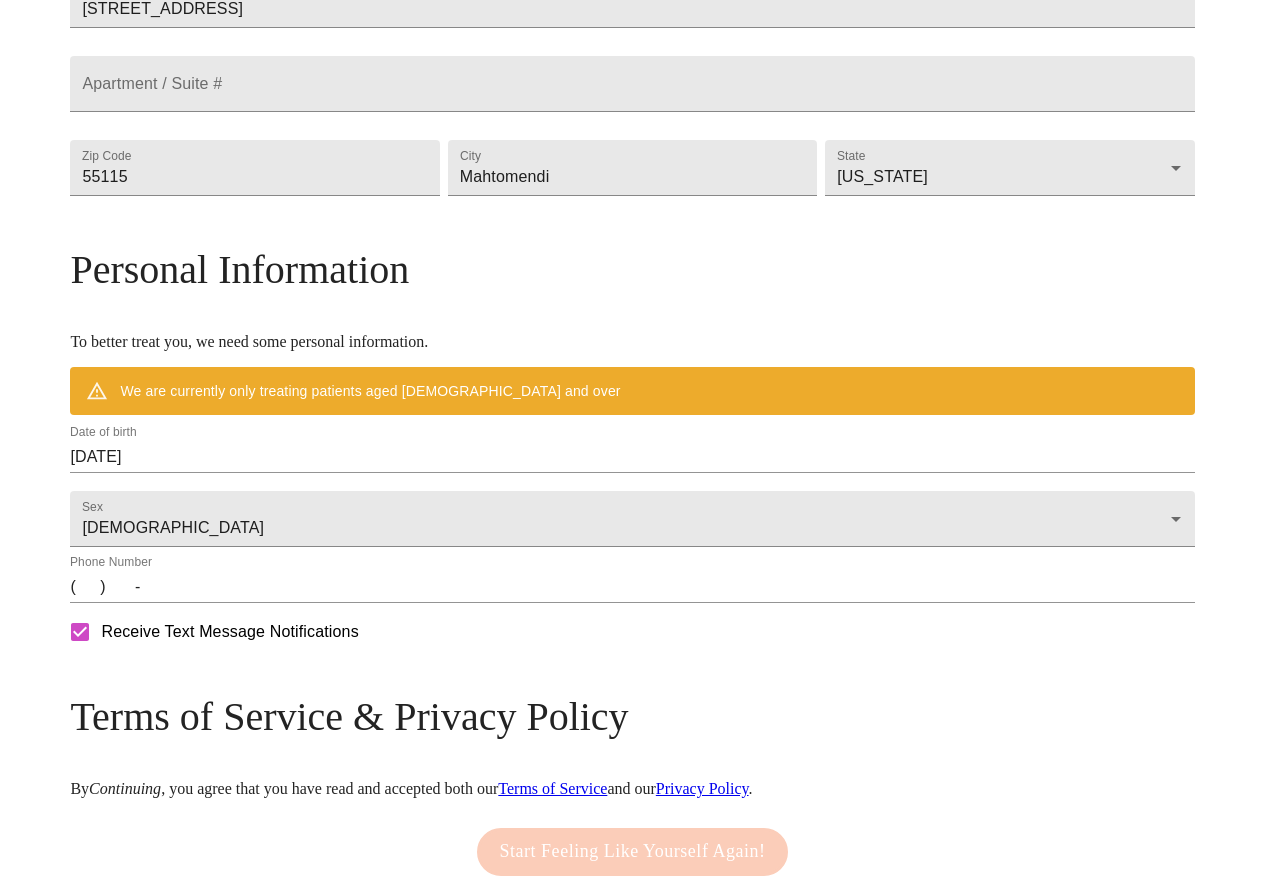 click on "[DATE]" at bounding box center [632, 457] 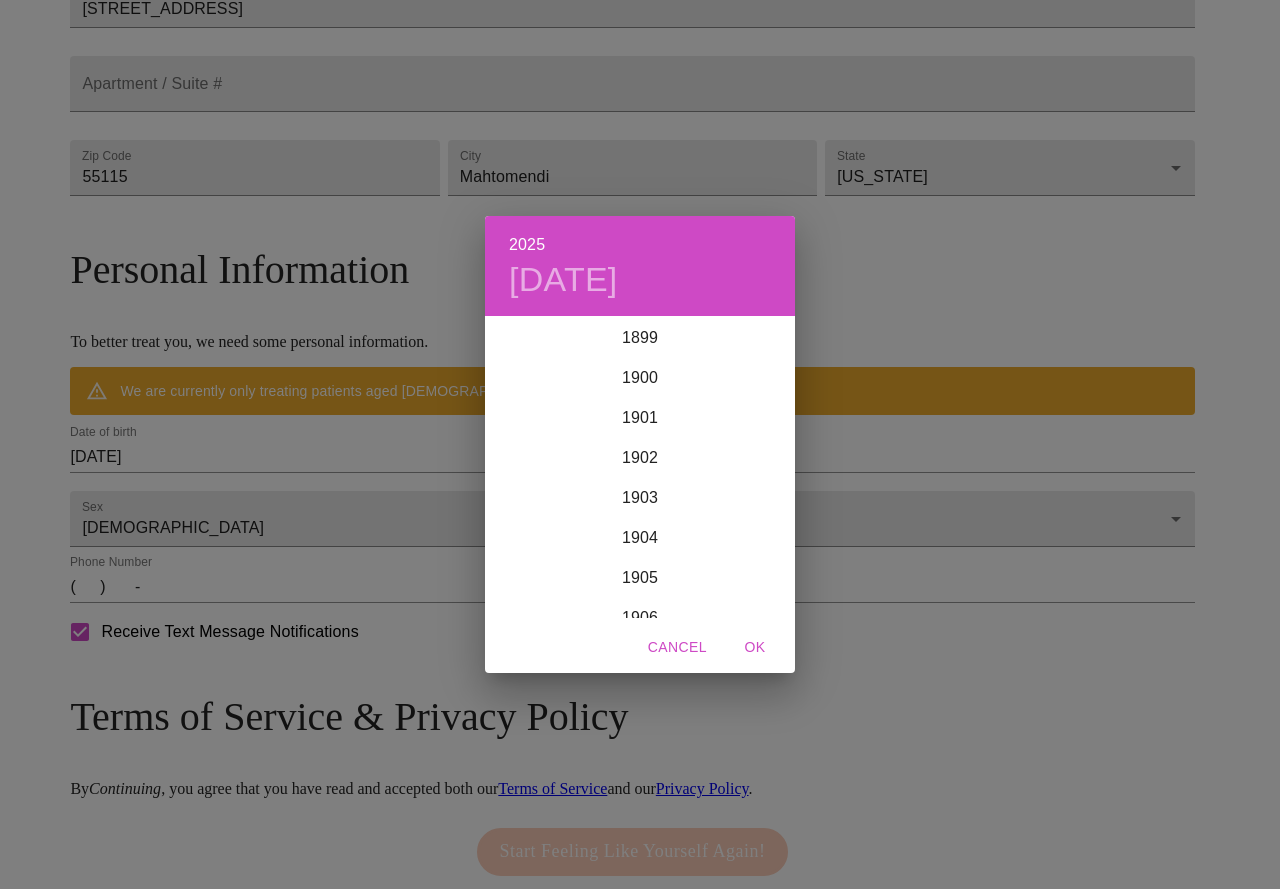 click on "2025 [DATE] 1900 1901 1902 1903 1904 1905 1906 1907 1908 1909 1910 1911 1912 1913 1914 1915 1916 1917 1918 1919 1920 1921 1922 1923 1924 1925 1926 1927 1928 1929 1930 1931 1932 1933 1934 1935 1936 1937 1938 1939 1940 1941 1942 1943 1944 1945 1946 1947 1948 1949 1950 1951 1952 1953 1954 1955 1956 1957 1958 1959 1960 1961 1962 1963 1964 1965 1966 1967 1968 1969 1970 1971 1972 1973 1974 1975 1976 1977 1978 1979 1980 1981 1982 1983 1984 1985 1986 1987 1988 1989 1990 1991 1992 1993 1994 1995 1996 1997 1998 1999 2000 2001 2002 2003 2004 2005 2006 2007 2008 2009 2010 2011 2012 2013 2014 2015 2016 2017 2018 2019 2020 2021 2022 2023 2024 2025 2026 2027 2028 2029 2030 2031 2032 2033 2034 2035 2036 2037 2038 2039 2040 2041 2042 2043 2044 2045 2046 2047 2048 2049 2050 2051 2052 2053 2054 2055 2056 2057 2058 2059 2060 2061 2062 2063 2064 2065 2066 2067 2068 2069 2070 2071 2072 2073 2074 2075 2076 2077 2078 2079 2080 2081 2082 2083 2084 2085 2086 2087 2088 2089 2090 2091 2092 2093 2094 2095 2096 2097 2098 2099 OK" at bounding box center (640, 444) 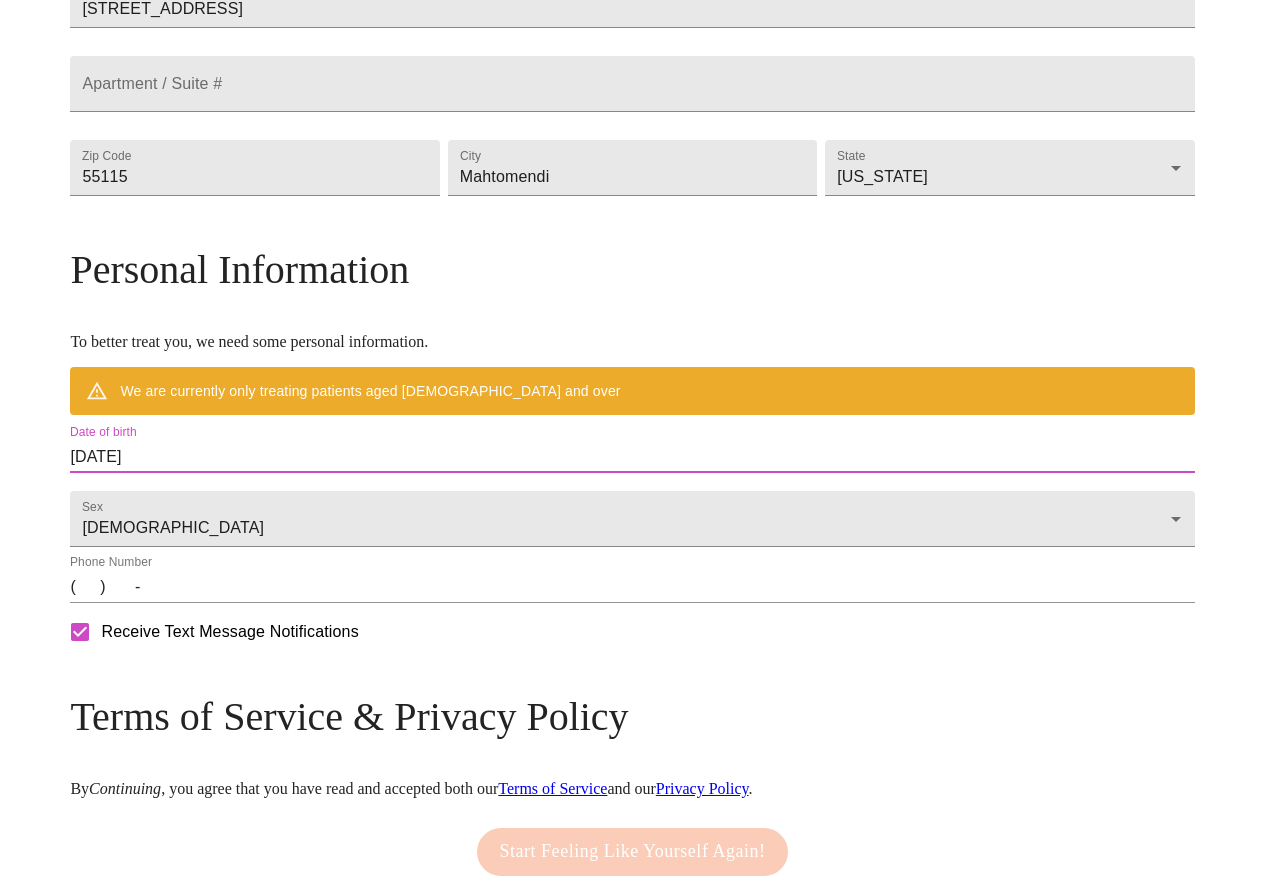 click on "[DATE]" at bounding box center [632, 457] 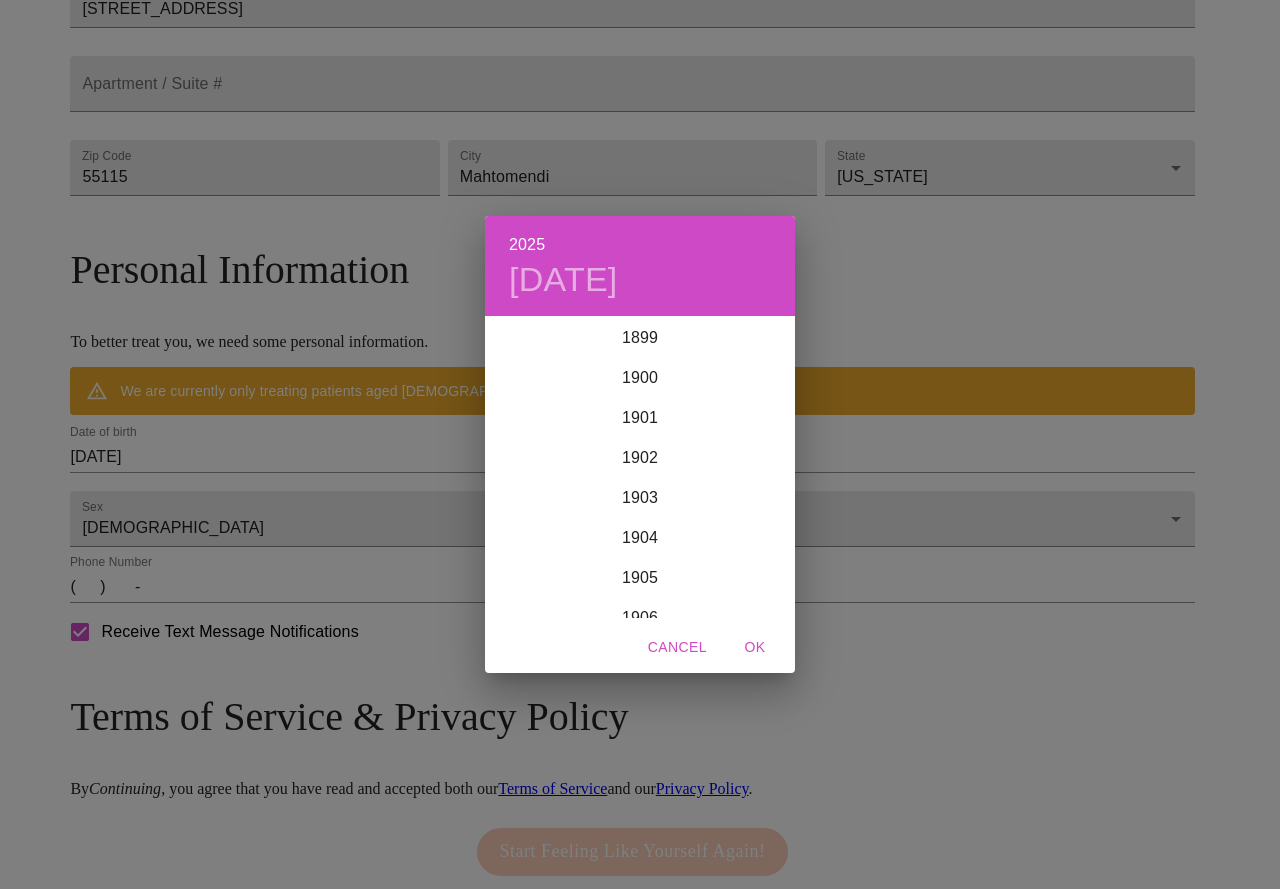 scroll, scrollTop: 4920, scrollLeft: 0, axis: vertical 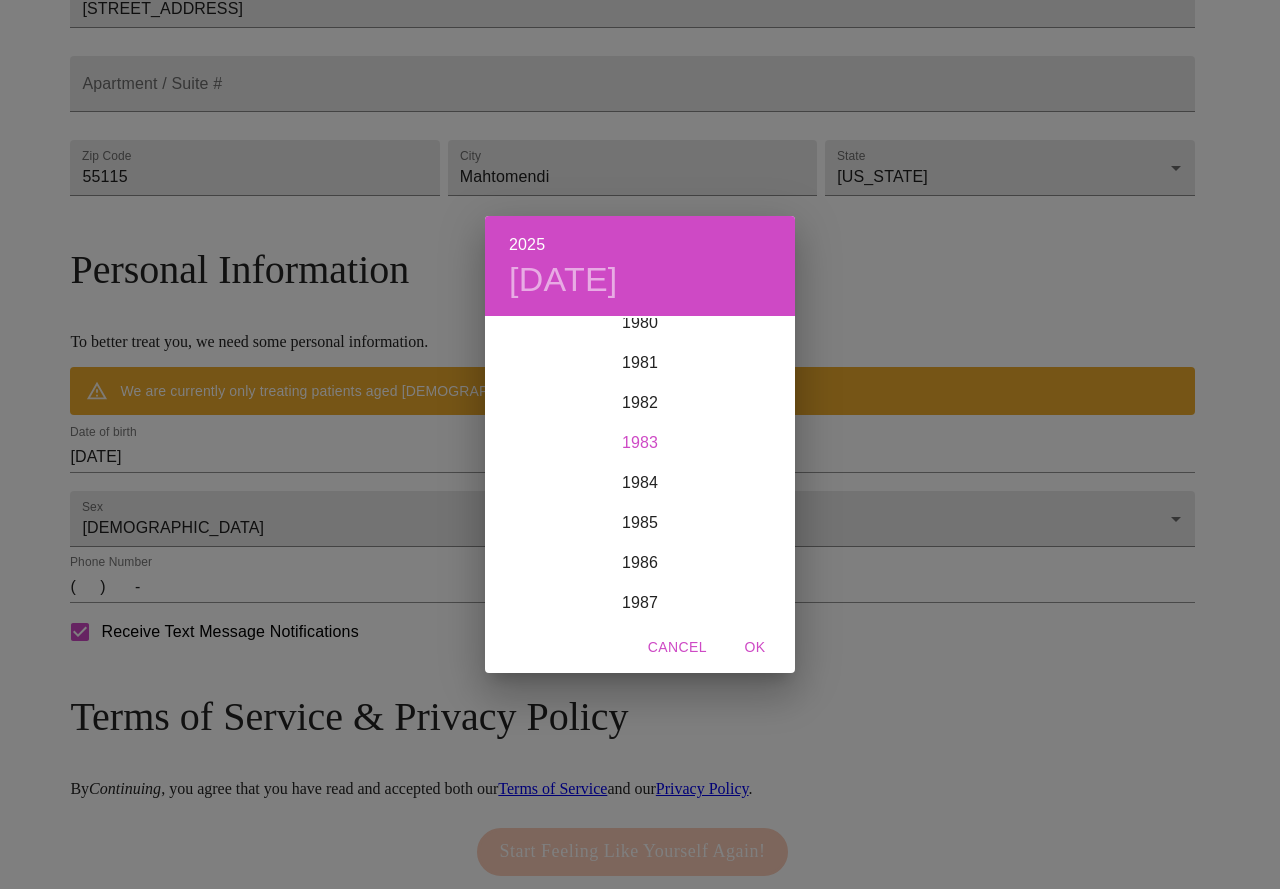 click on "1983" at bounding box center (640, 443) 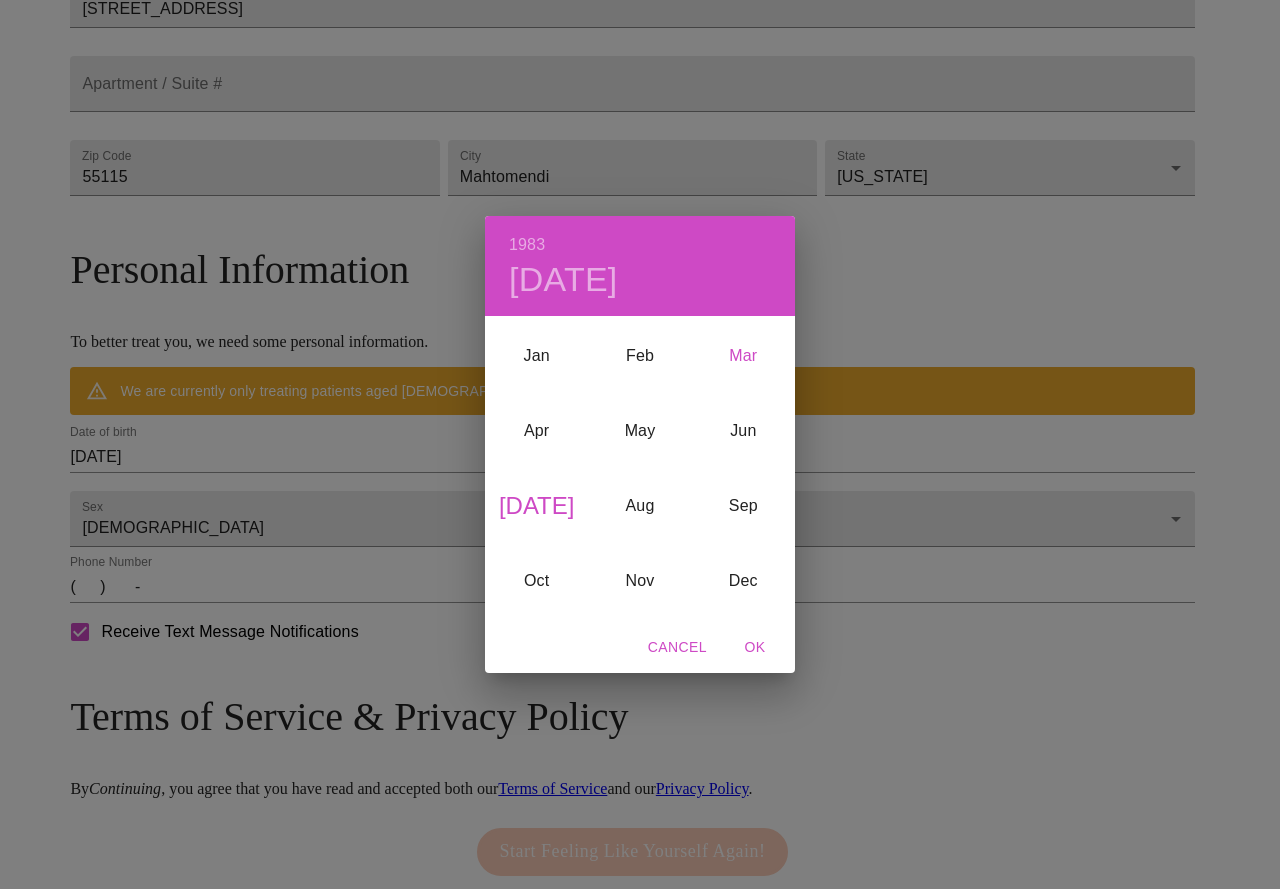 click on "Mar" at bounding box center (743, 355) 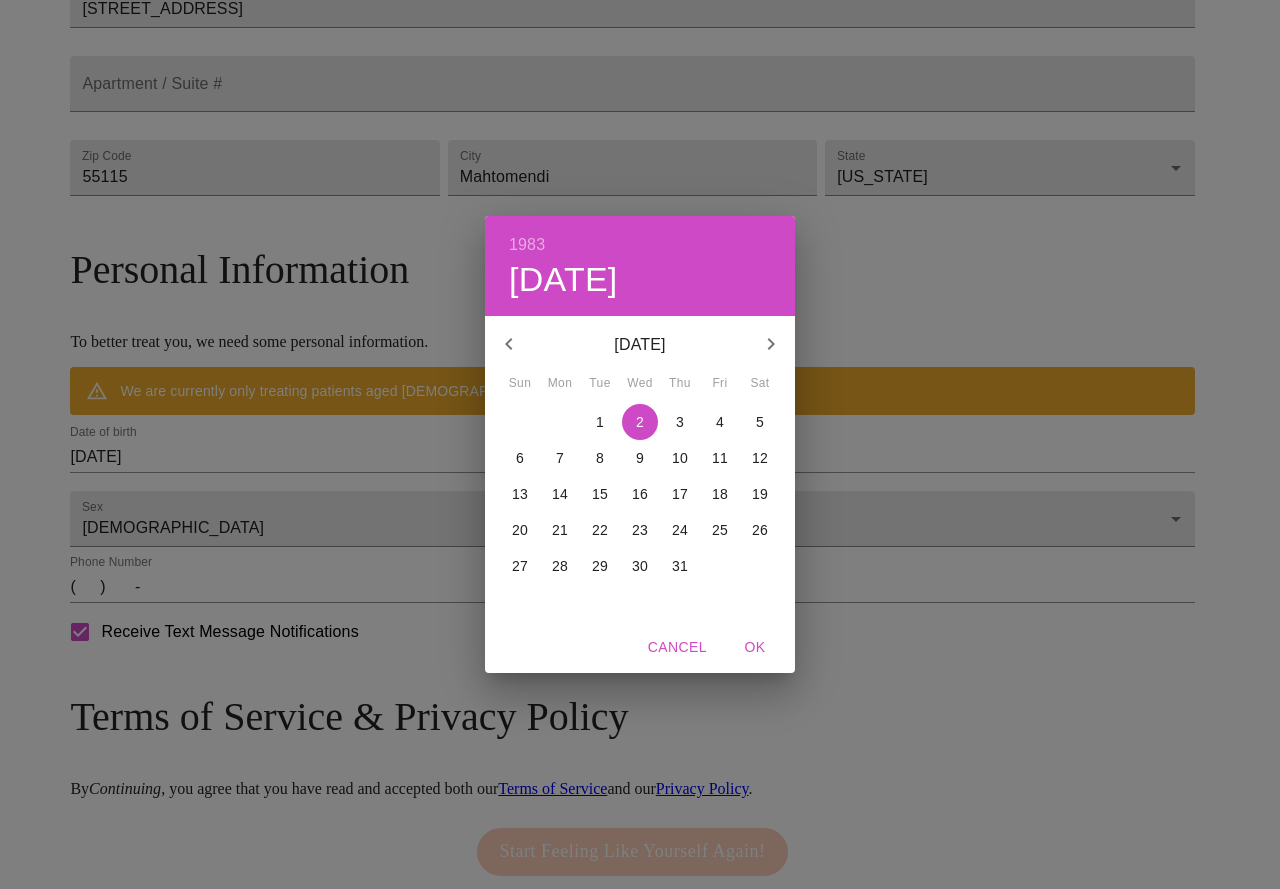 click on "13" at bounding box center (520, 494) 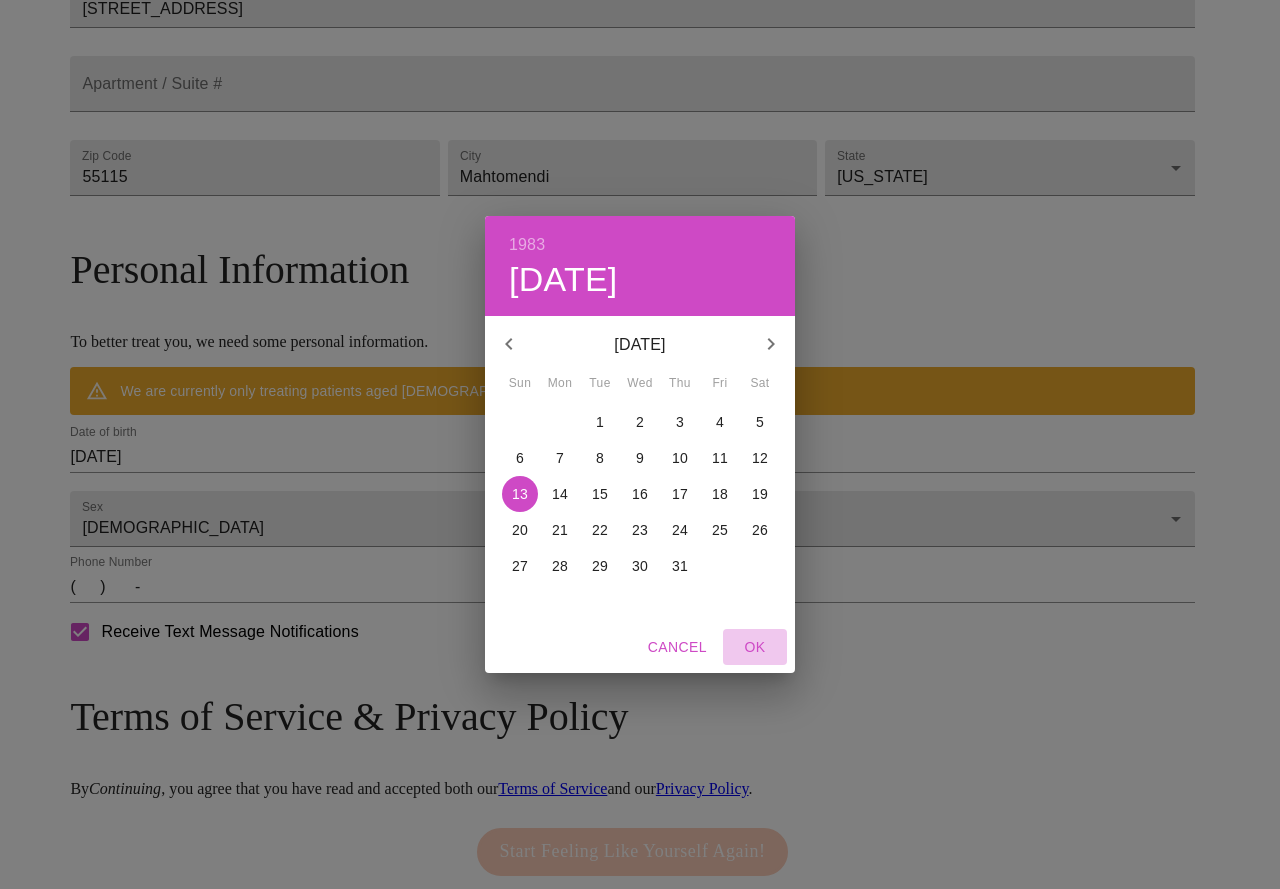 click on "OK" at bounding box center (755, 647) 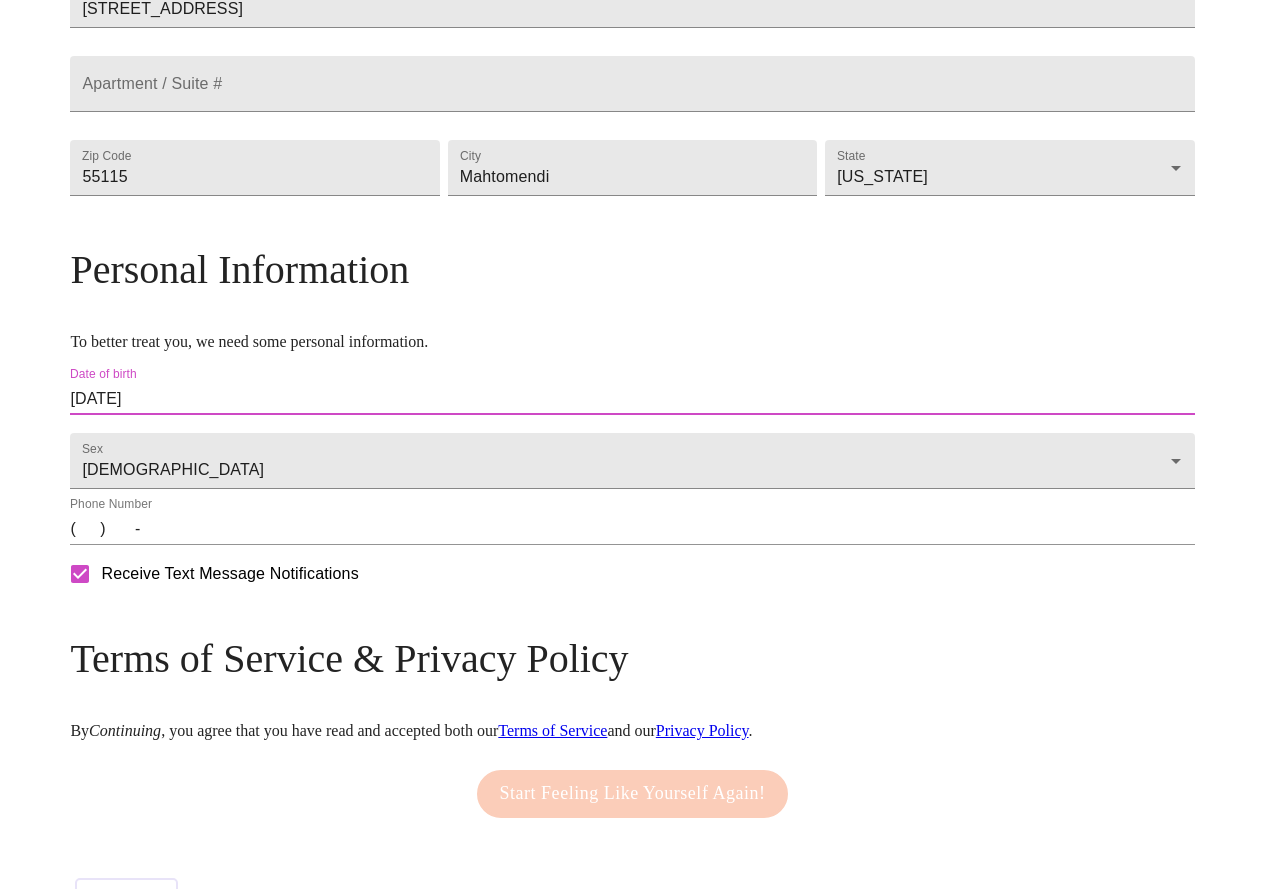 click on "(   )    -" at bounding box center (632, 529) 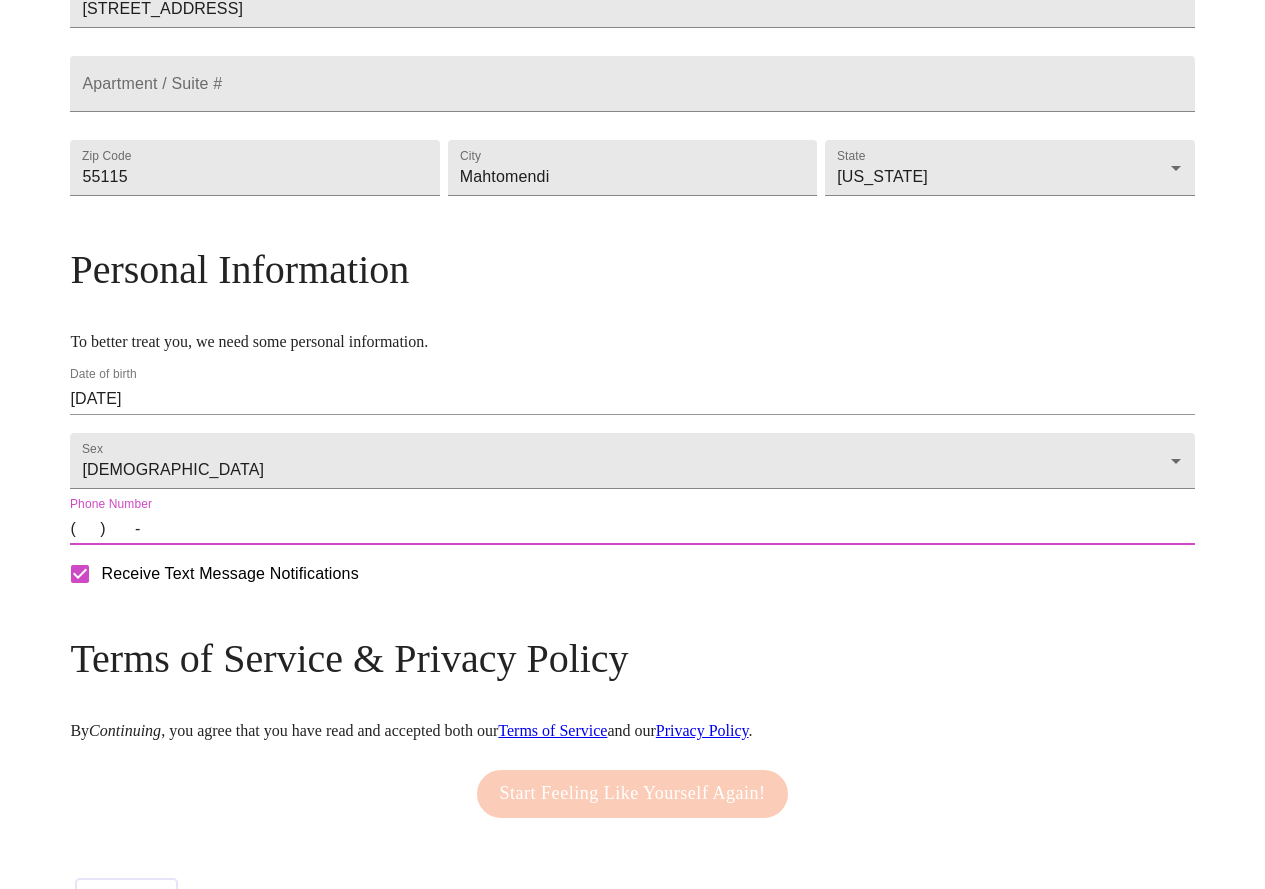 type on "[PHONE_NUMBER]" 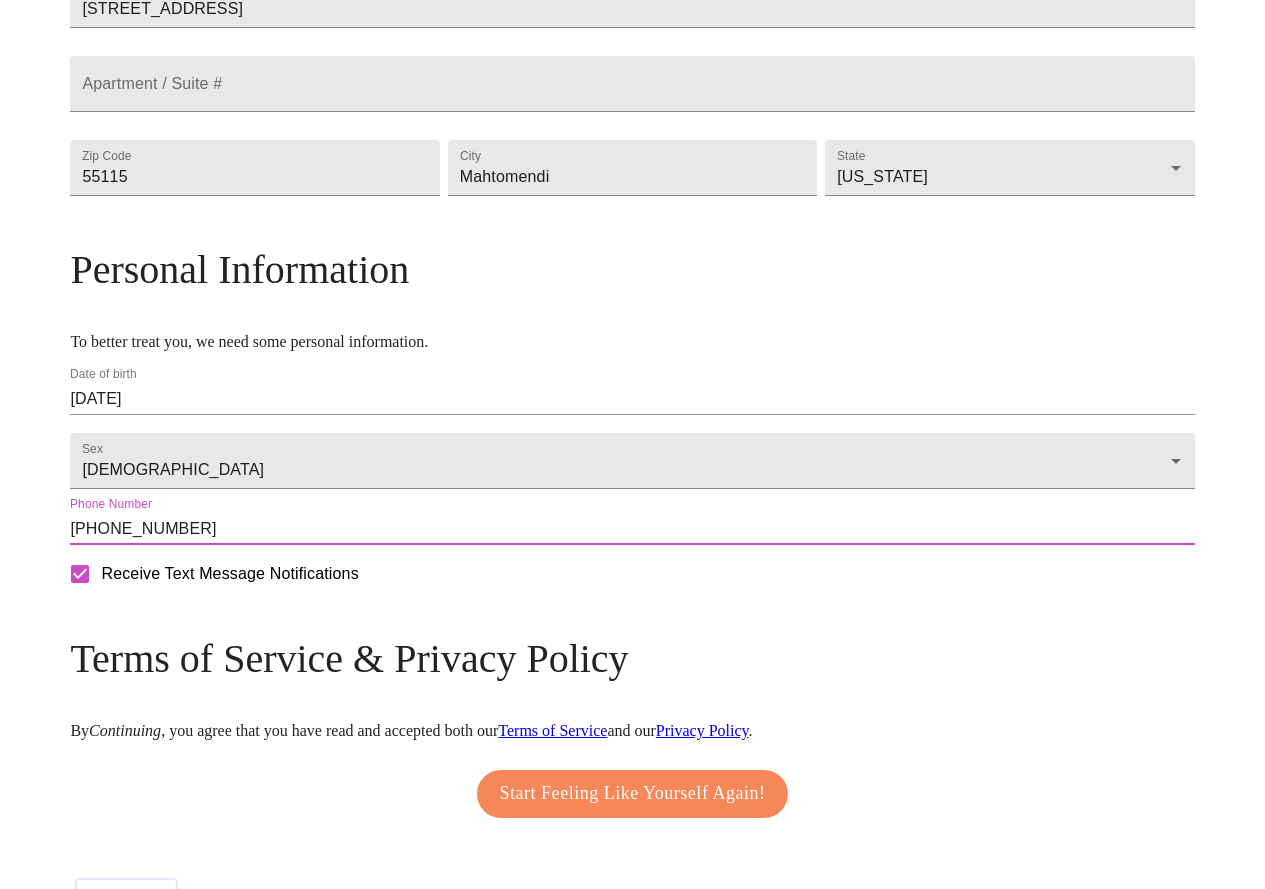 click on "Start Feeling Like Yourself Again!" at bounding box center (633, 794) 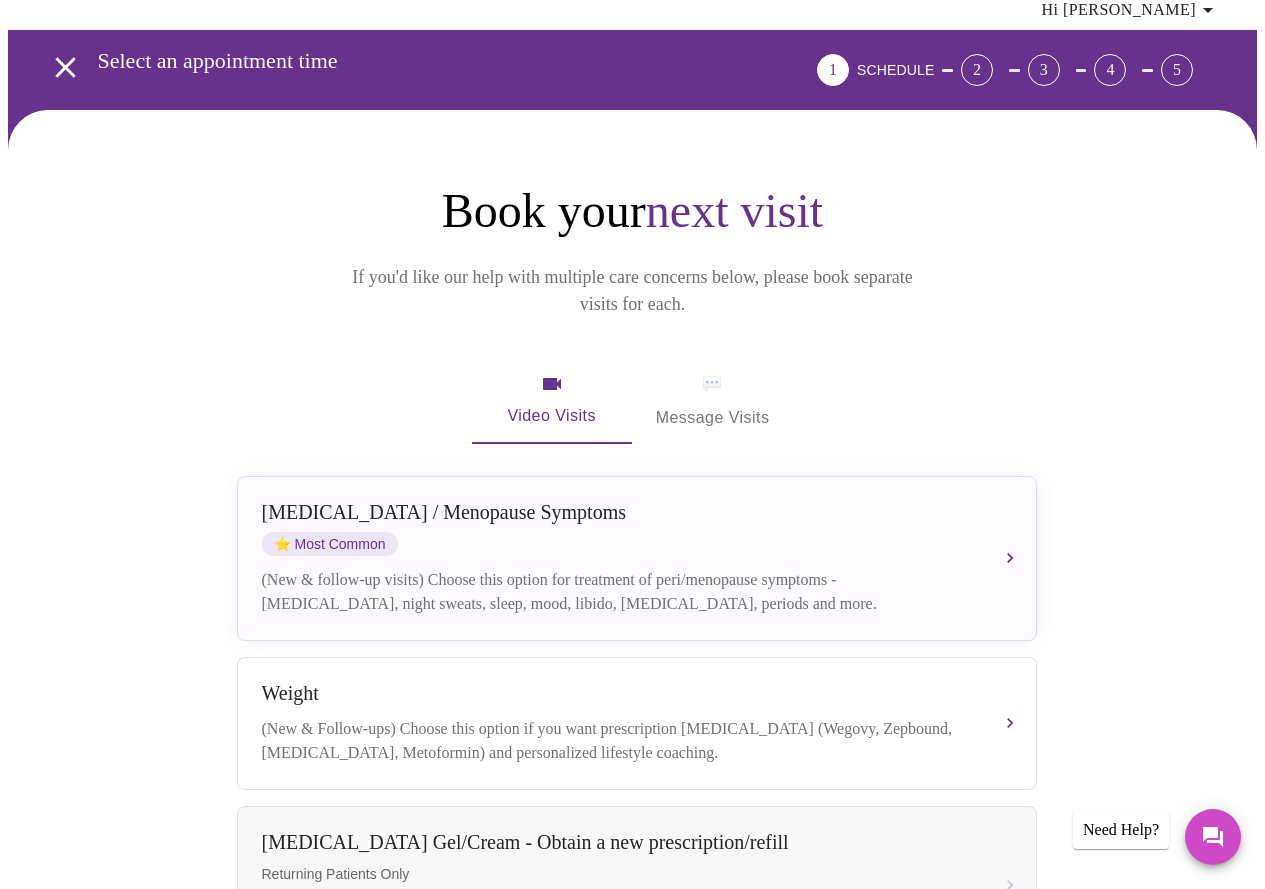 scroll, scrollTop: 0, scrollLeft: 0, axis: both 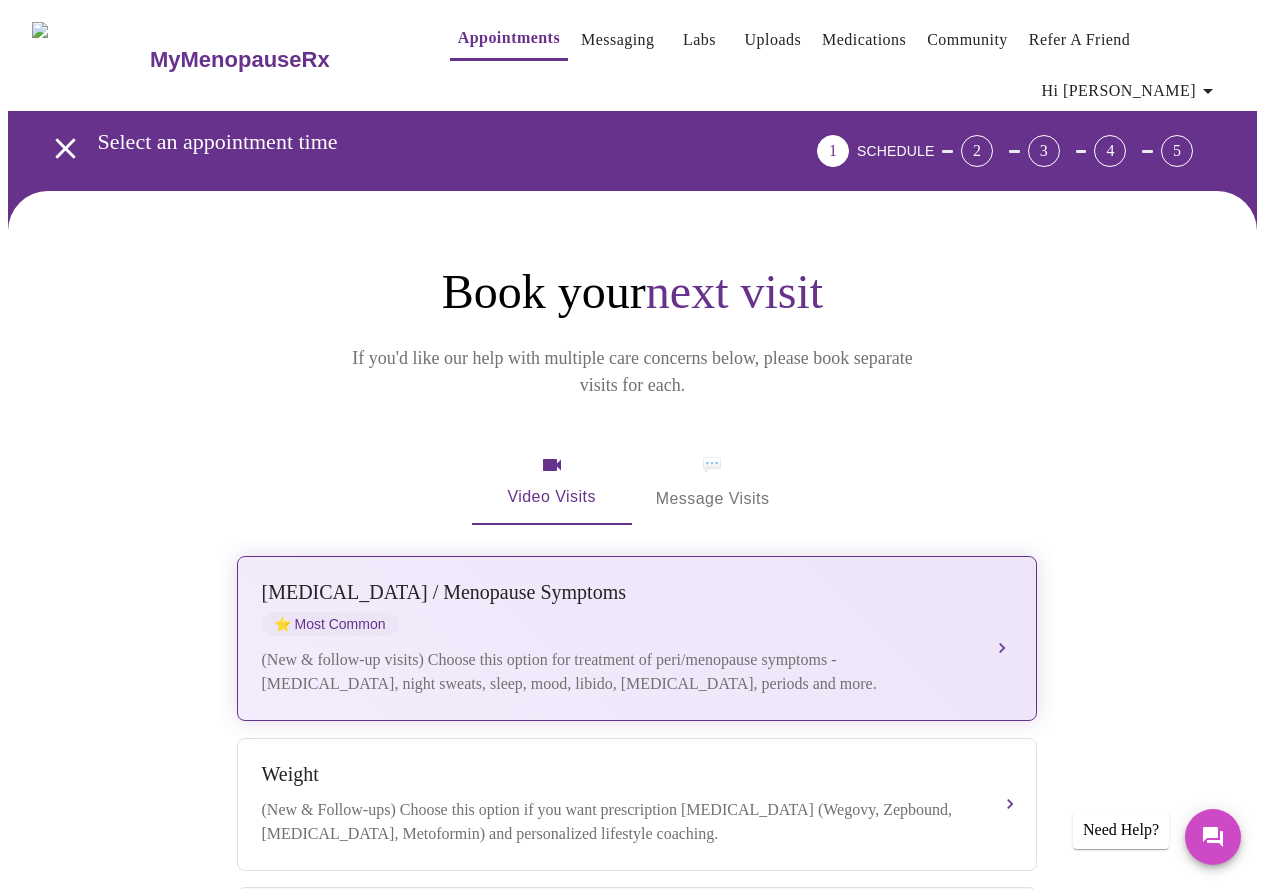 click on "(New & follow-up visits) Choose this option for treatment of peri/menopause symptoms - [MEDICAL_DATA], night sweats, sleep, mood, libido, [MEDICAL_DATA], periods and more." at bounding box center [617, 672] 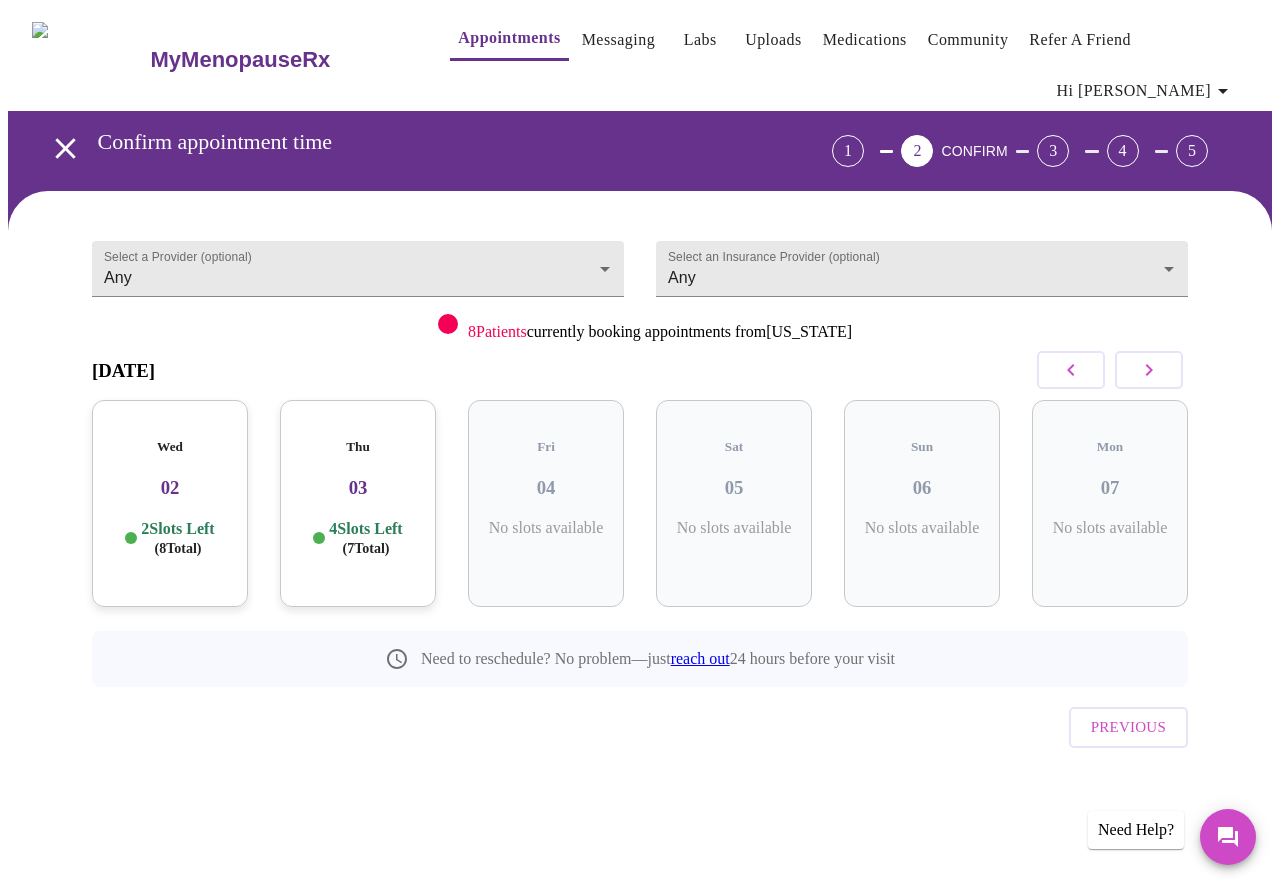 click on "Community" at bounding box center [968, 40] 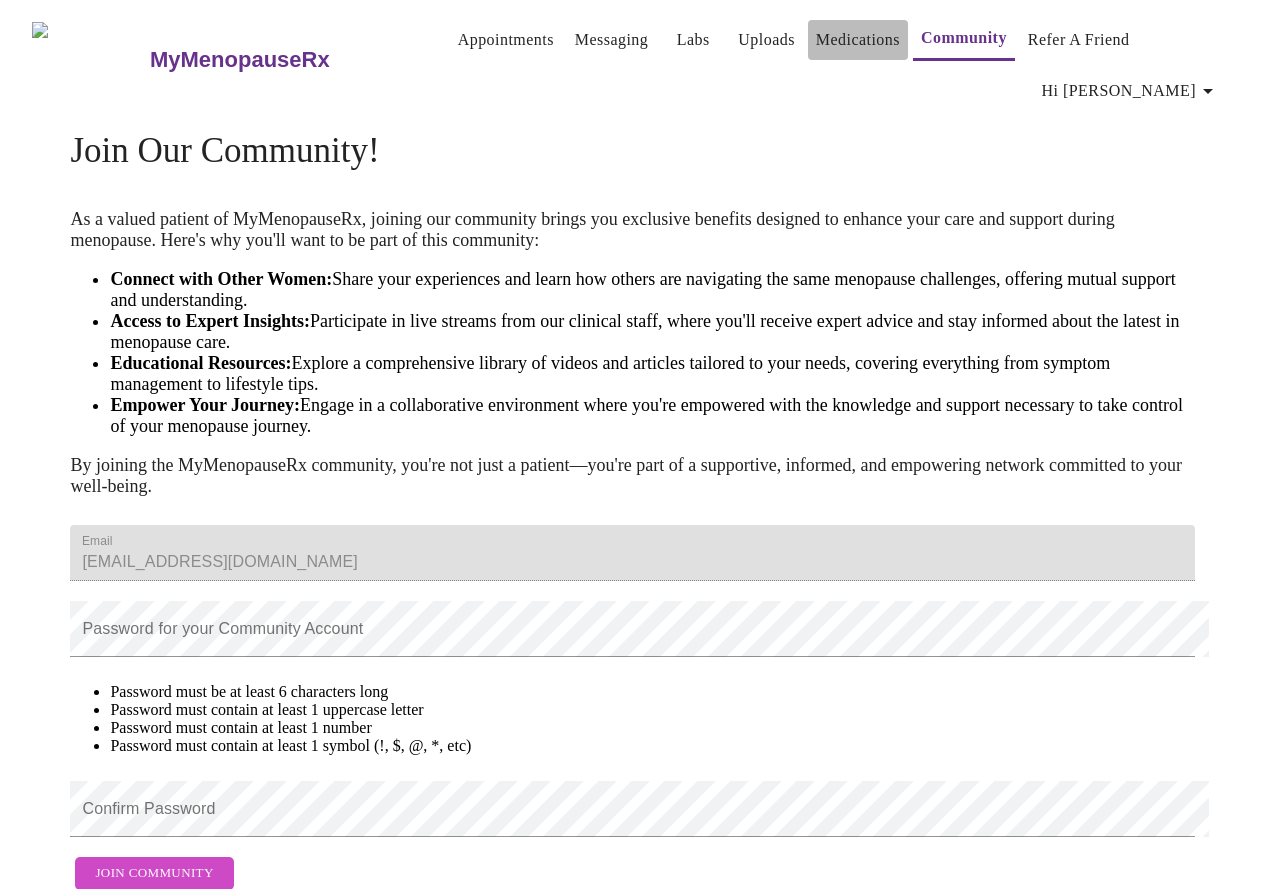 click on "Medications" at bounding box center [858, 40] 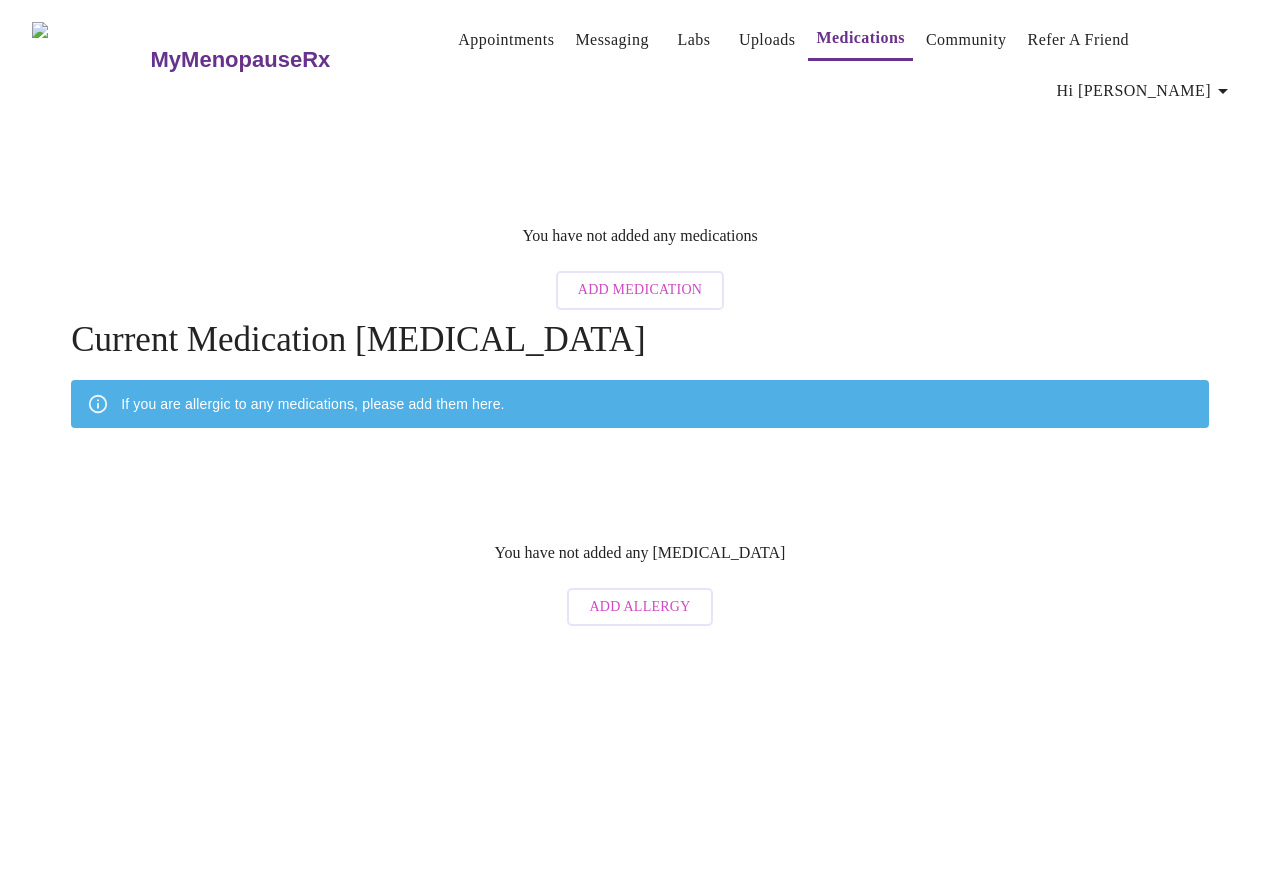 click on "Uploads" at bounding box center (767, 40) 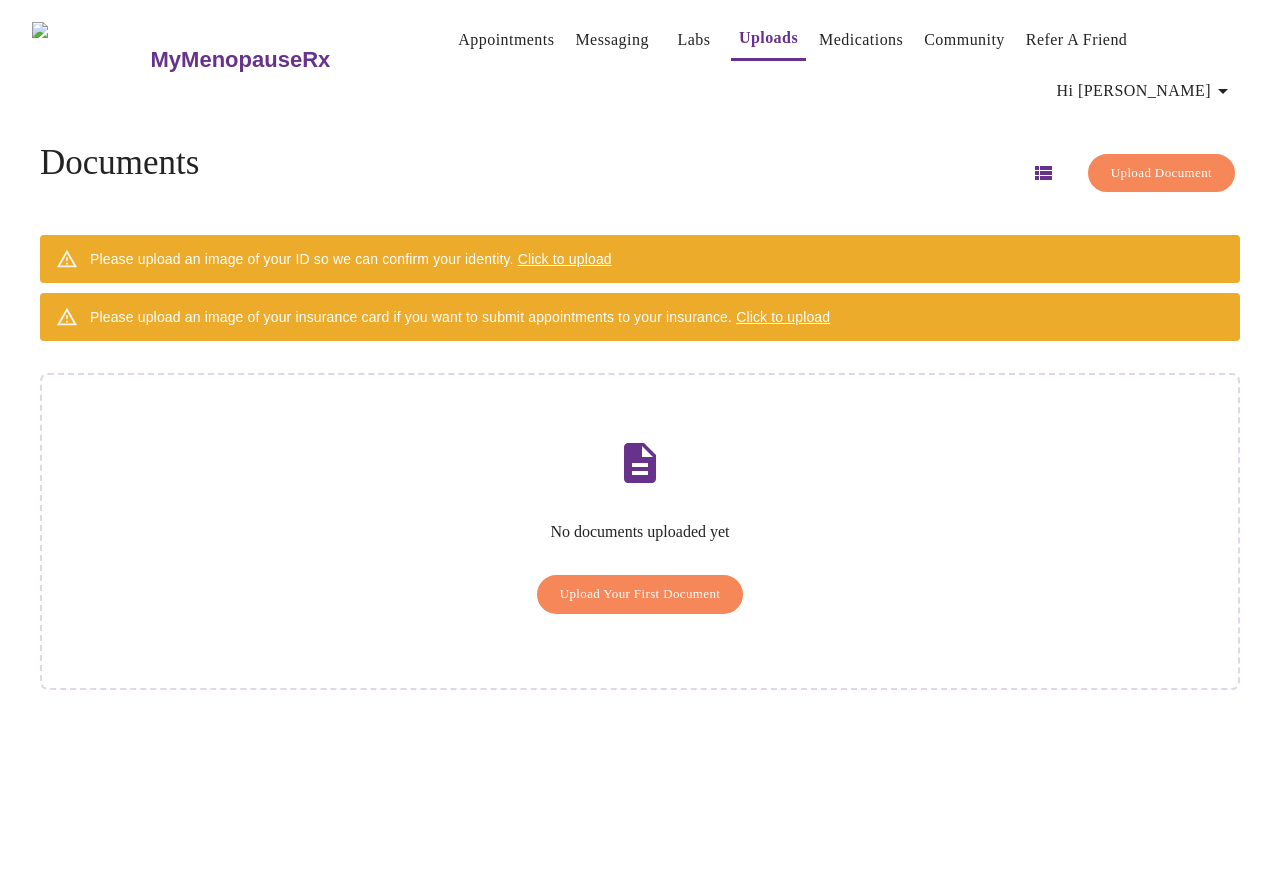click on "Messaging" at bounding box center [611, 40] 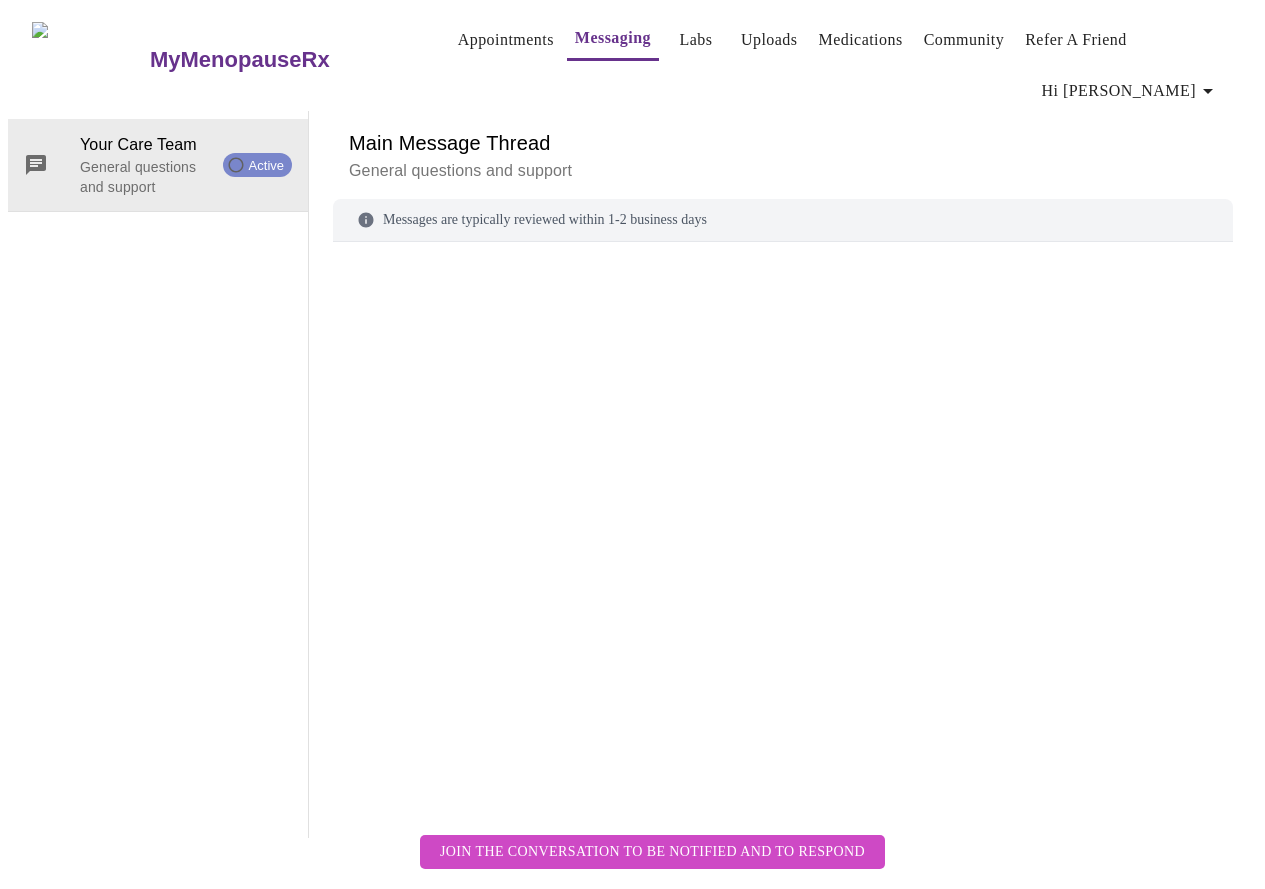 scroll, scrollTop: 75, scrollLeft: 0, axis: vertical 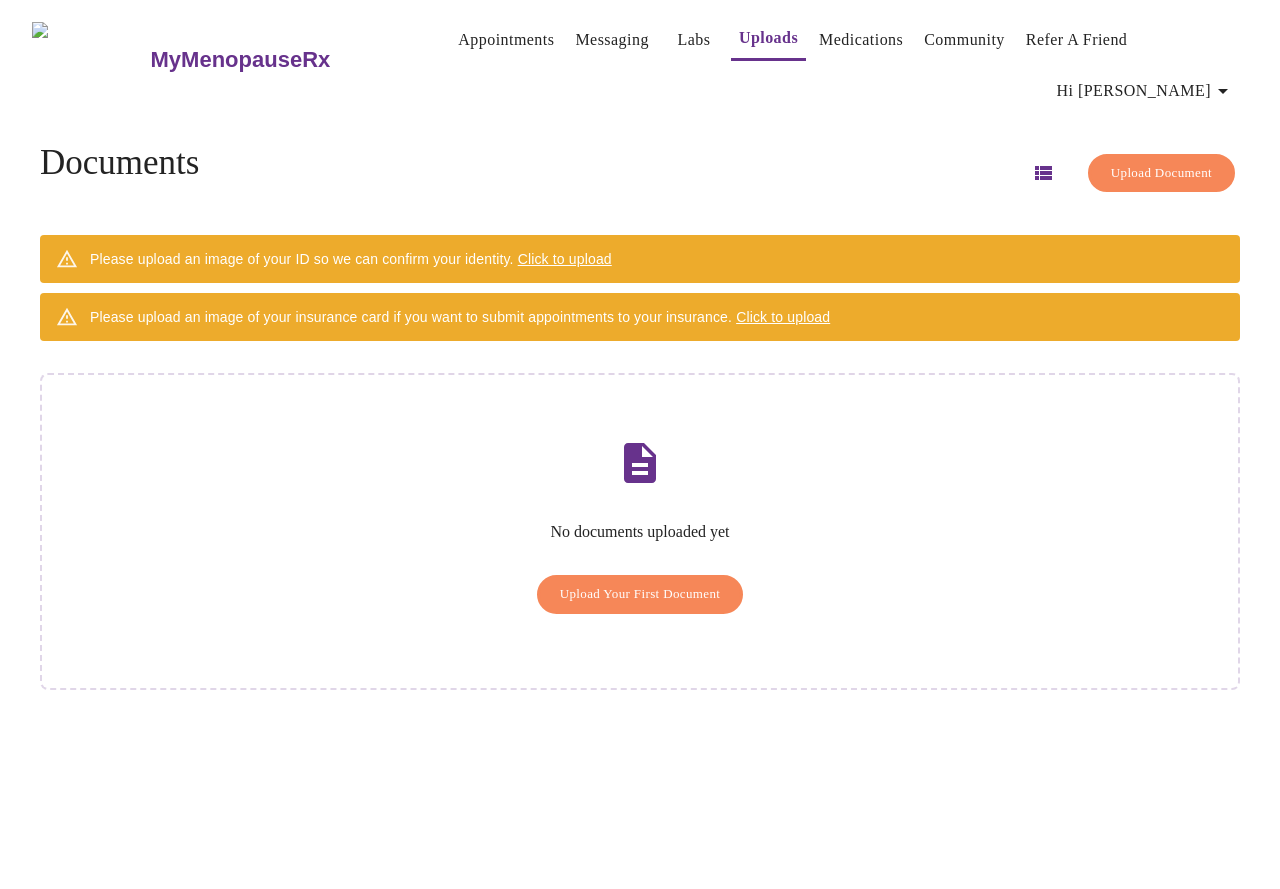 click on "Community" at bounding box center (964, 40) 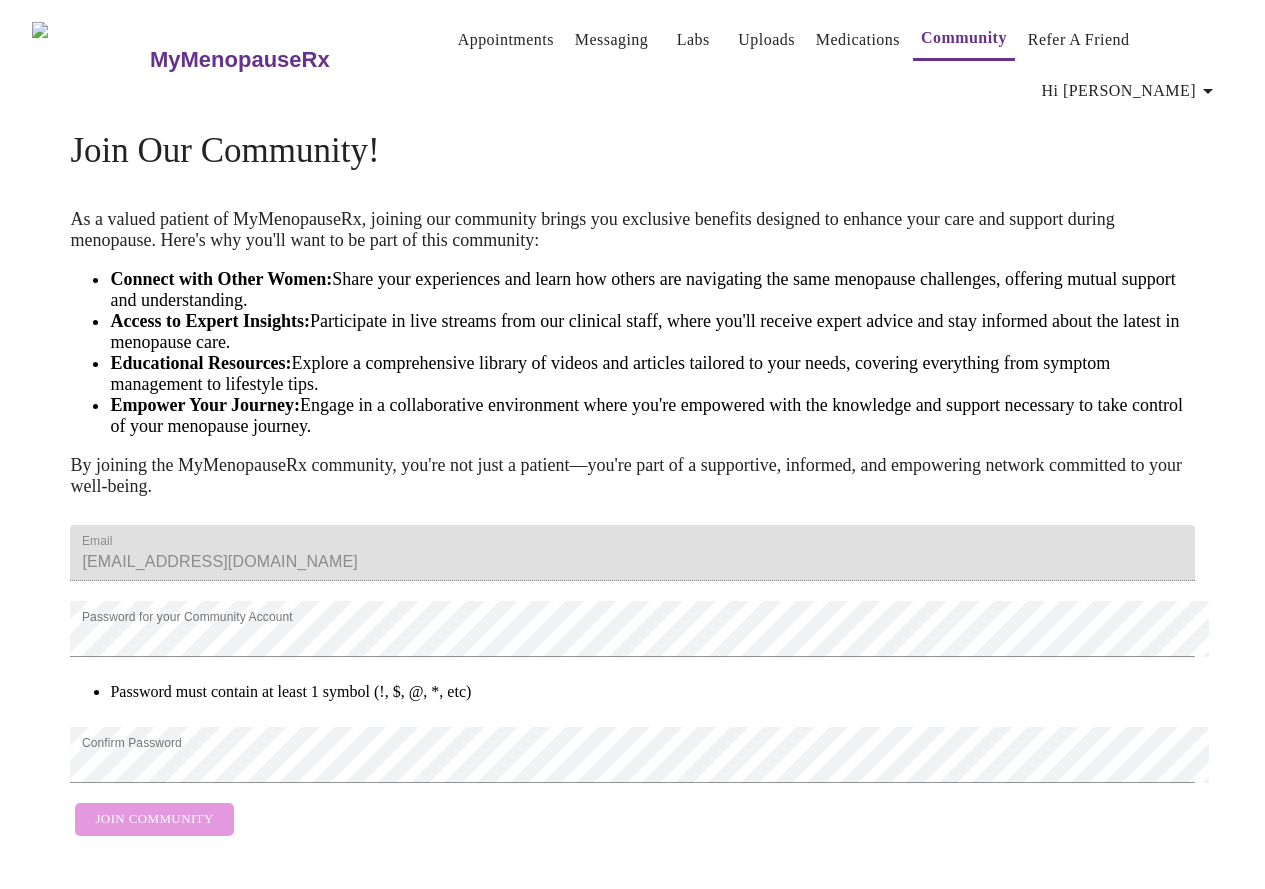 click on "Email [EMAIL_ADDRESS][DOMAIN_NAME] Password for your Community Account Password must contain at least 1 symbol (!, $, @, *, etc) Confirm Password Join Community" at bounding box center [632, 680] 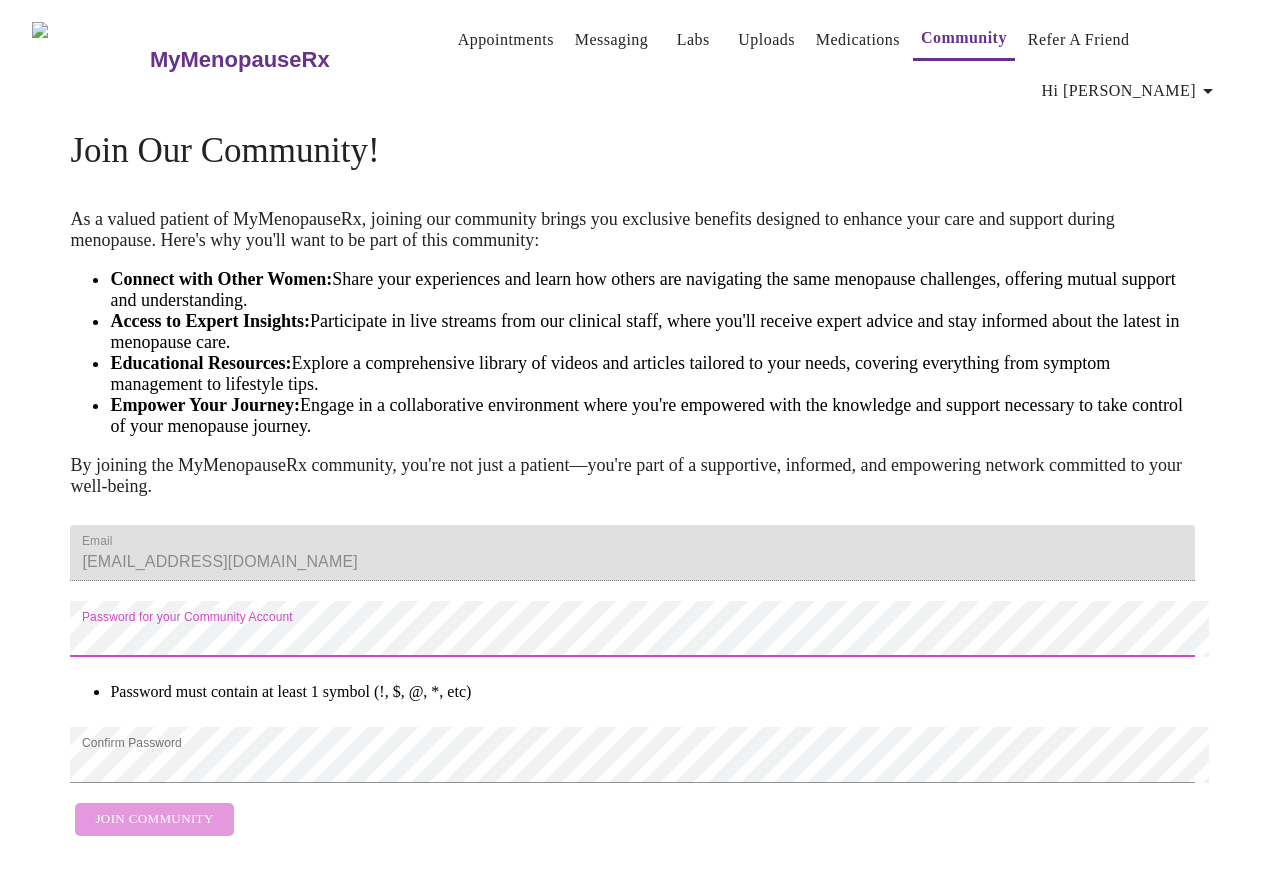 scroll, scrollTop: 21, scrollLeft: 0, axis: vertical 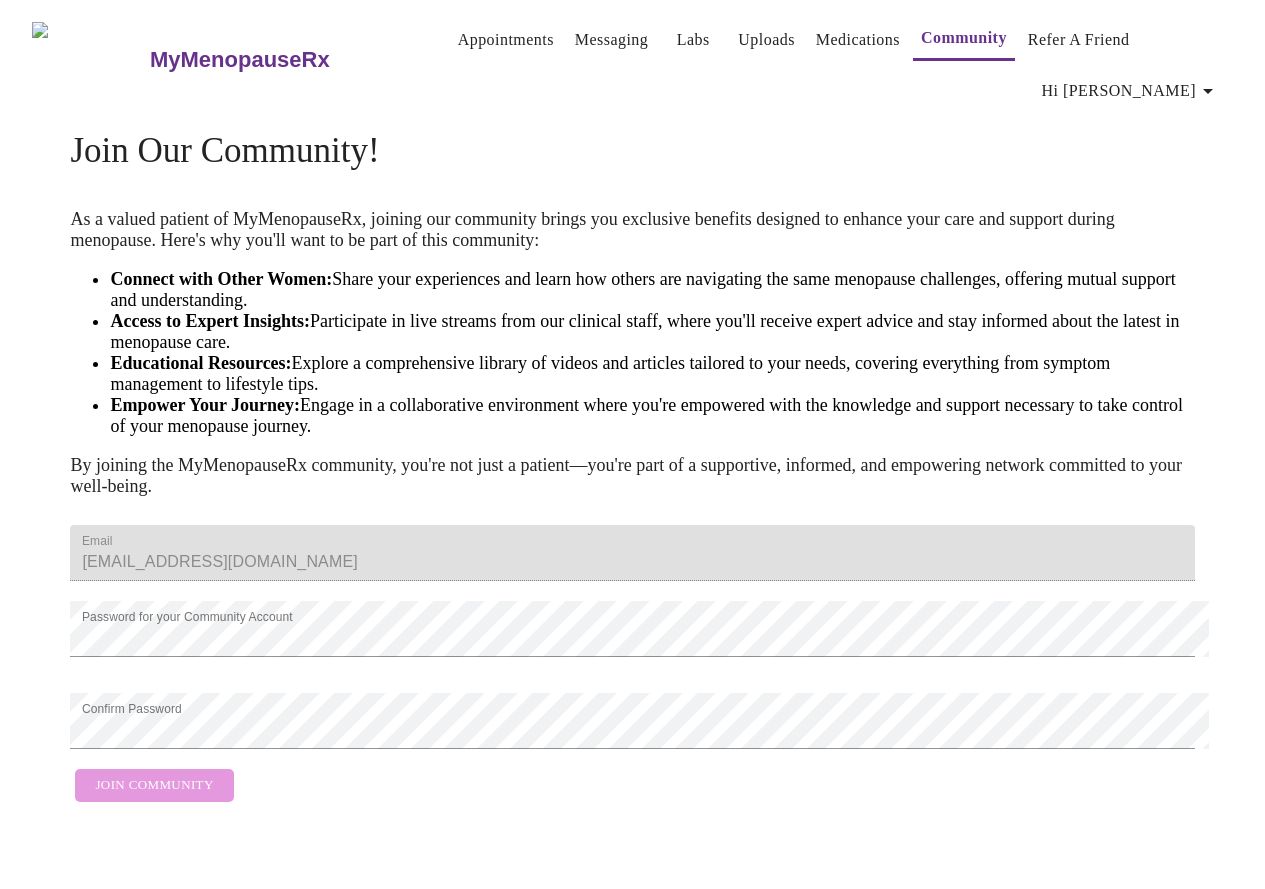 click on "Email [EMAIL_ADDRESS][DOMAIN_NAME] Password for your Community Account Confirm Password Join Community" at bounding box center [632, 663] 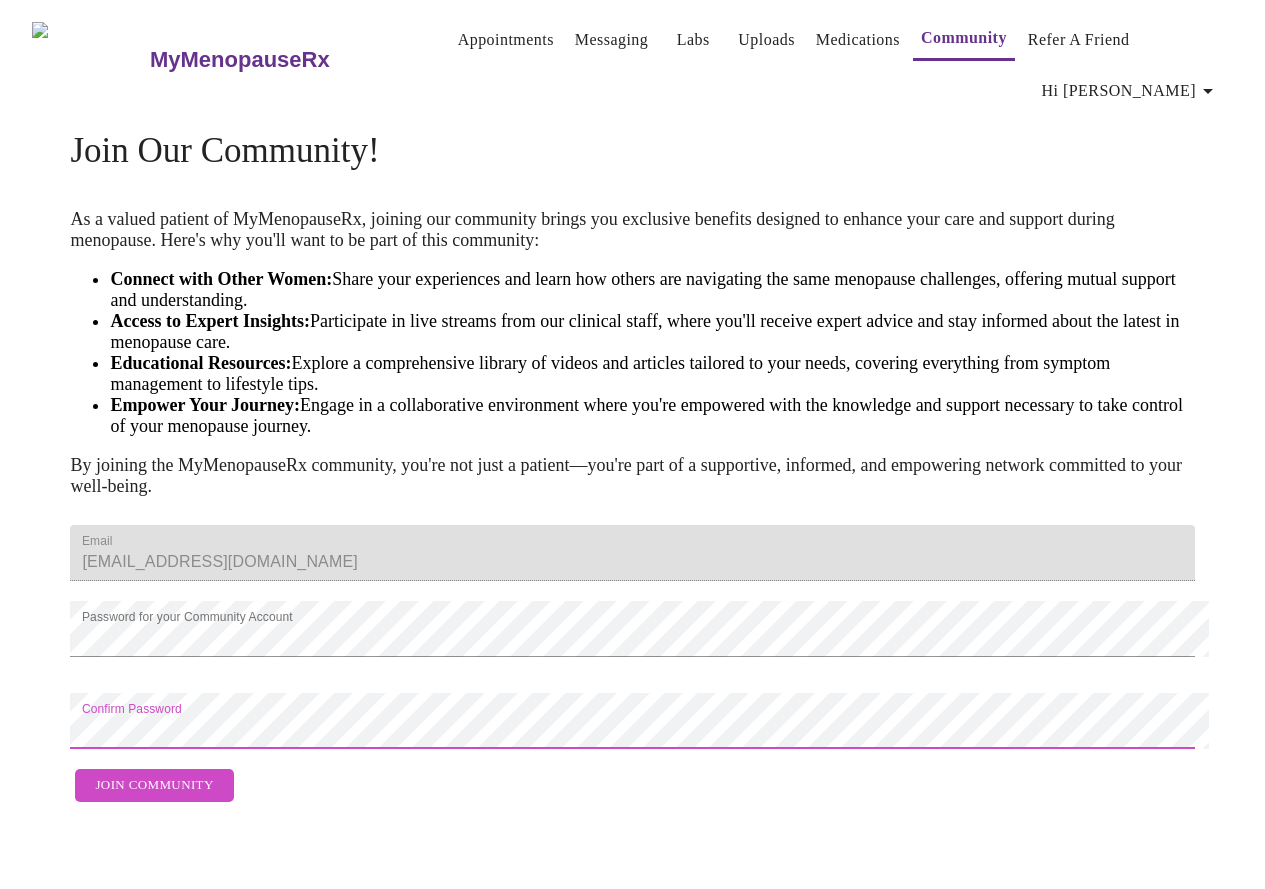 click on "Join Community" at bounding box center [154, 785] 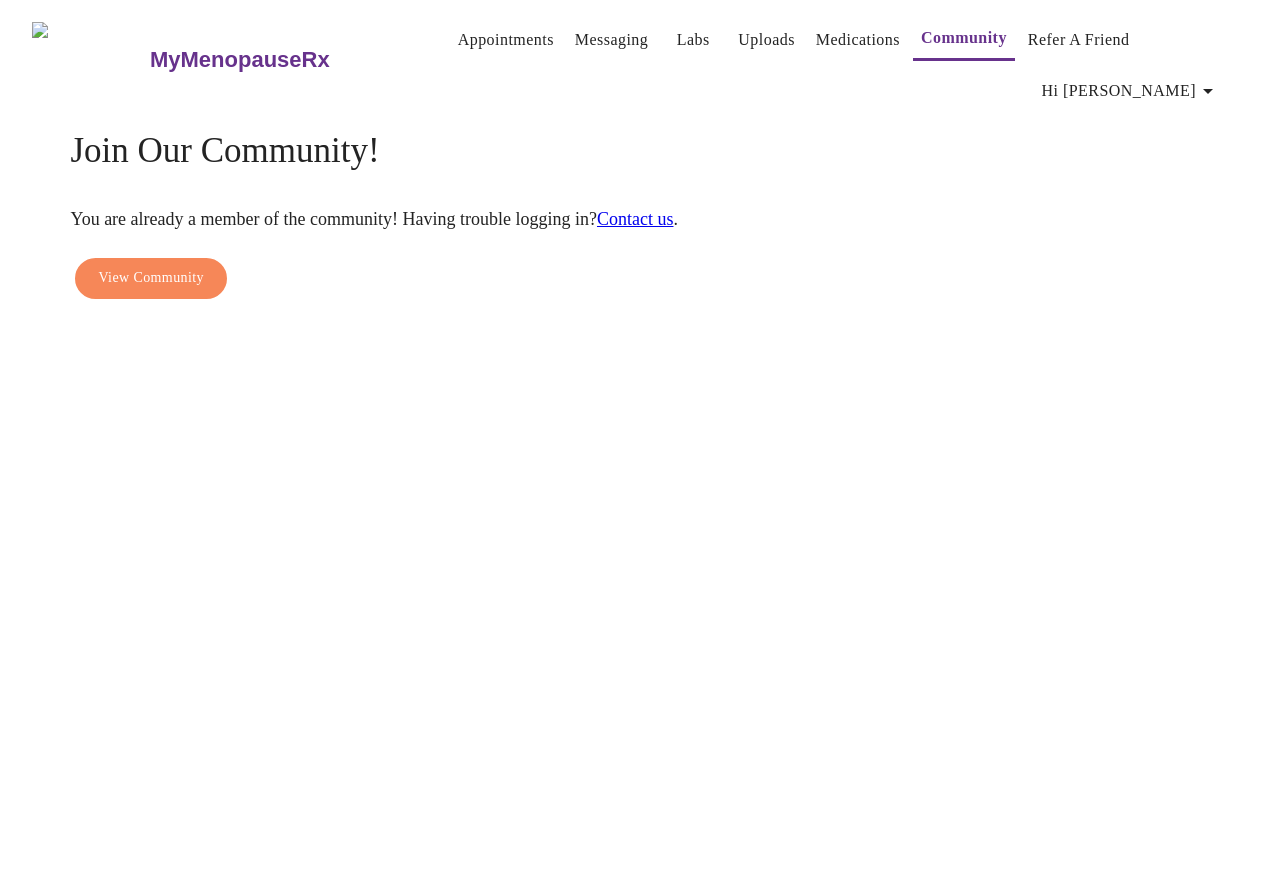 scroll, scrollTop: 0, scrollLeft: 0, axis: both 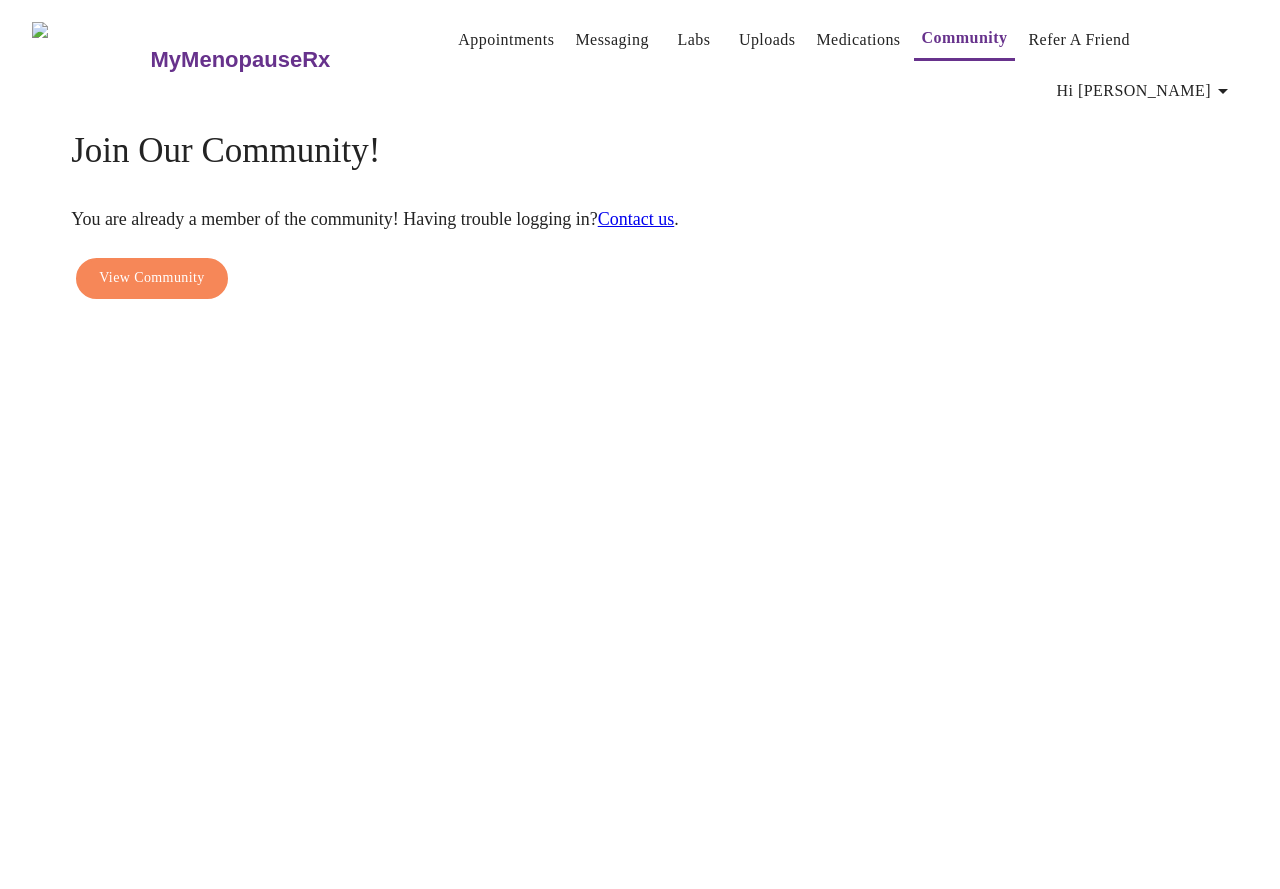 click on "View Community" at bounding box center (151, 278) 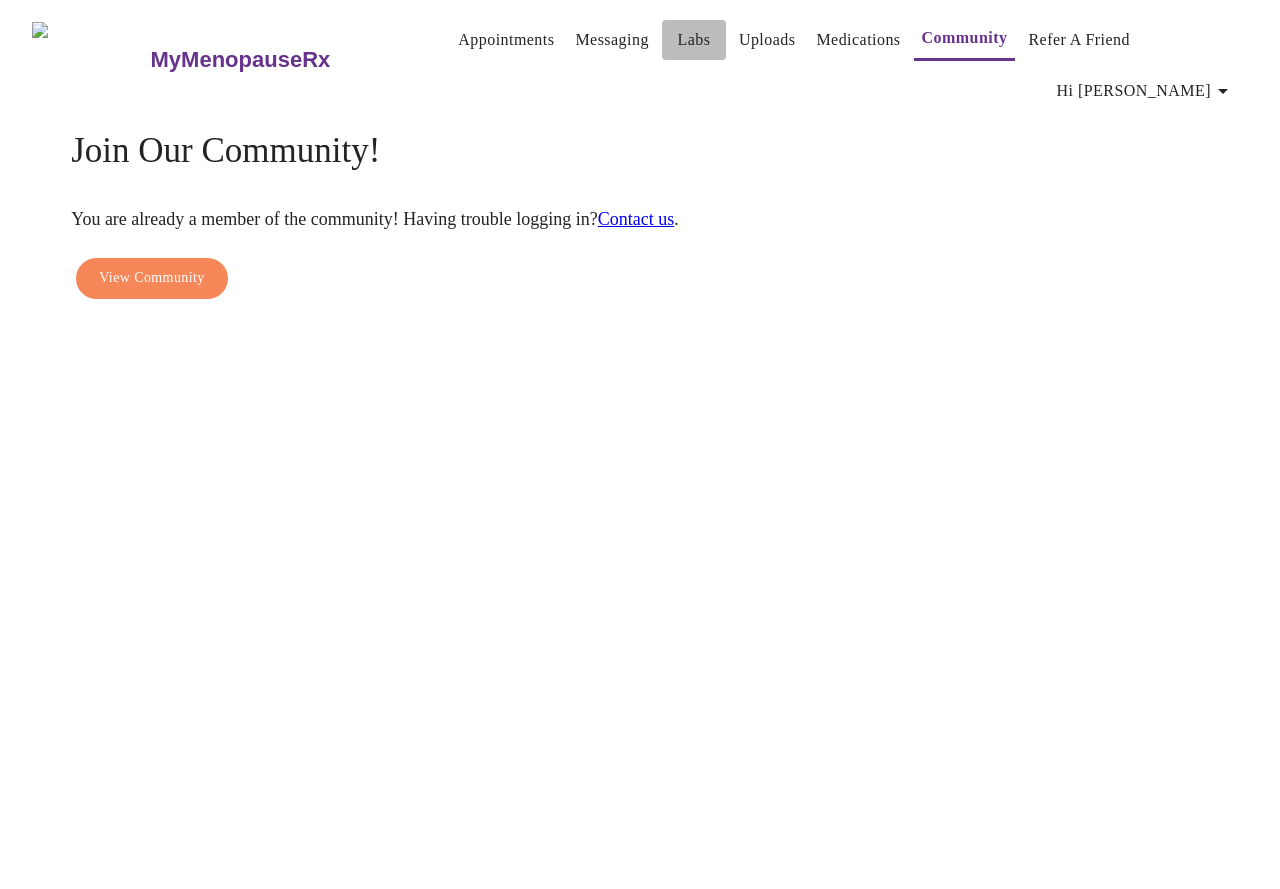 click on "Labs" at bounding box center [693, 40] 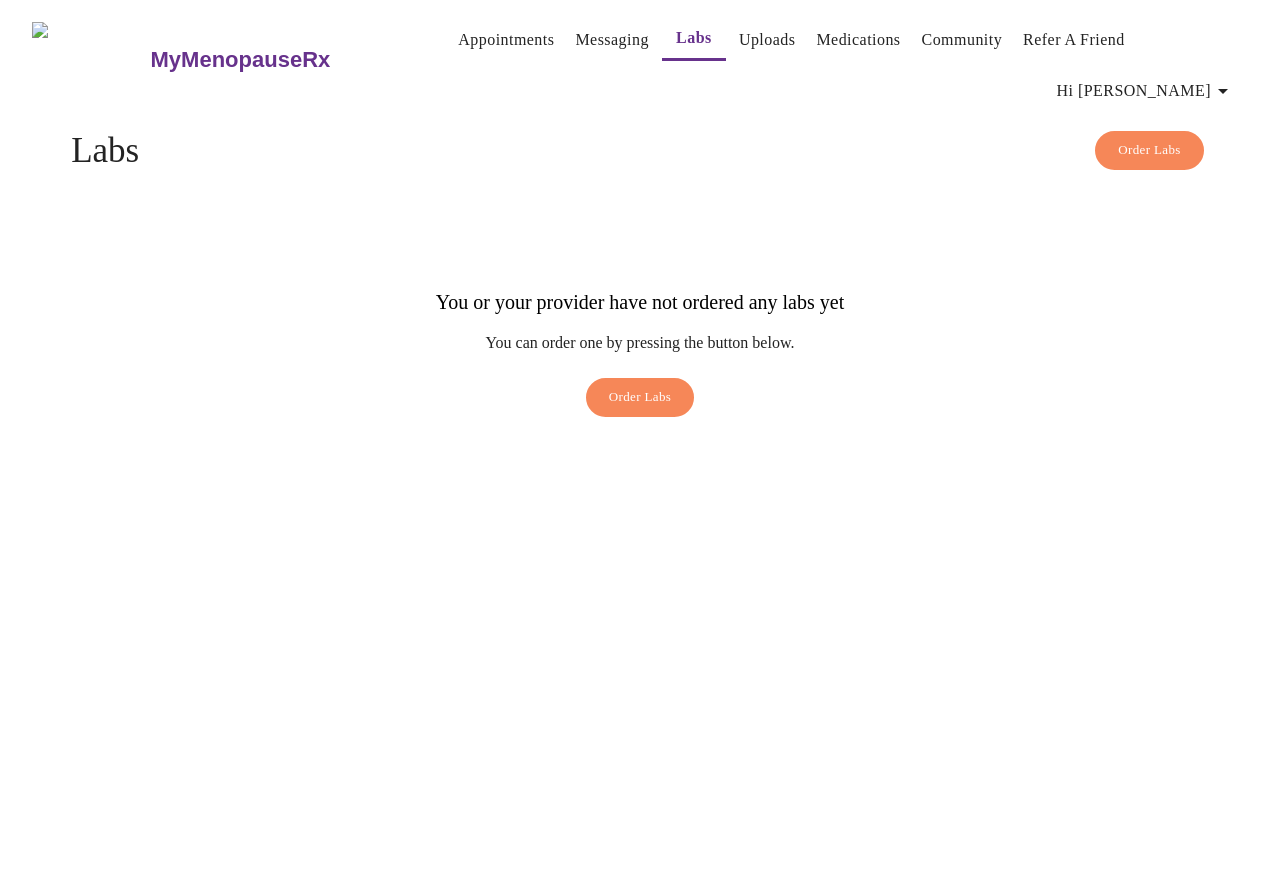 click on "MyMenopauseRx" at bounding box center [241, 60] 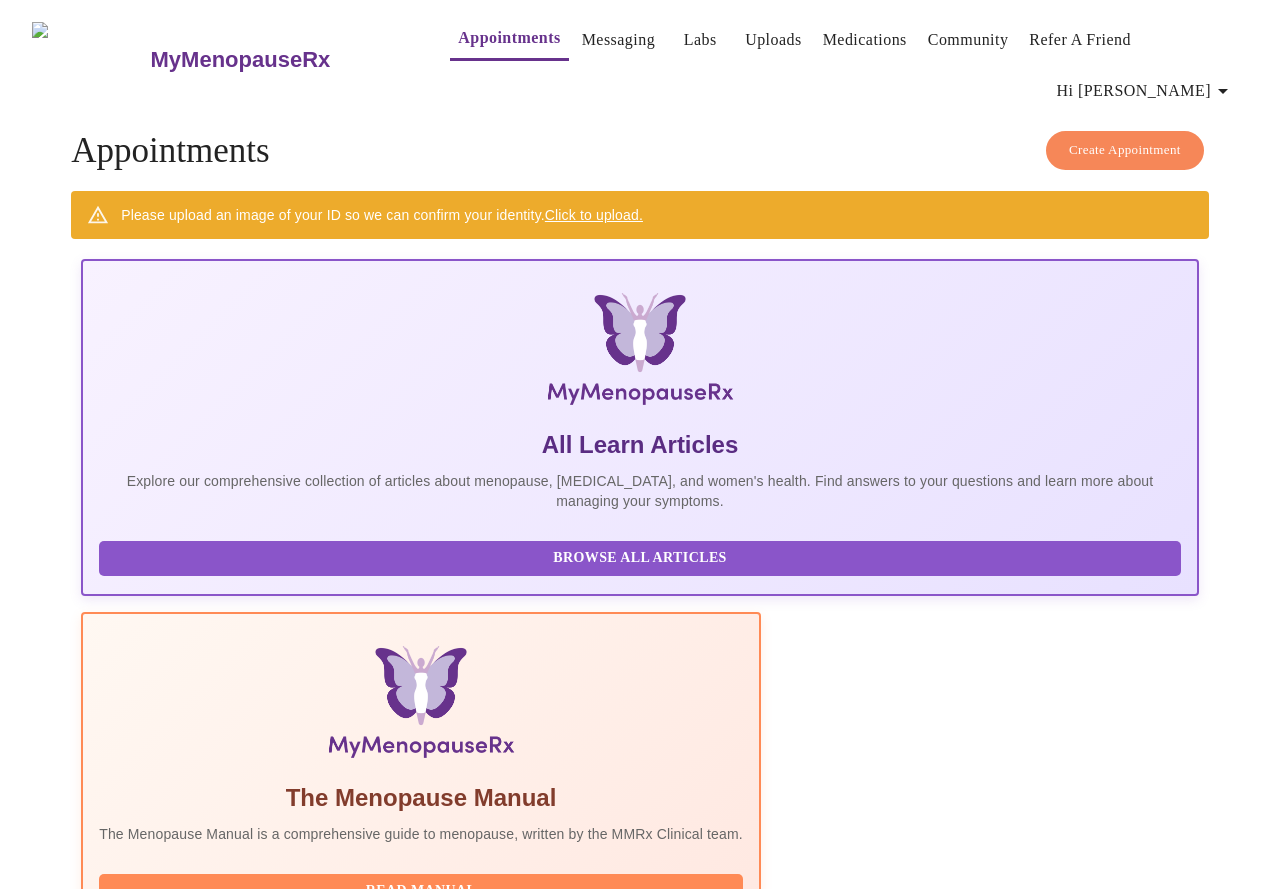 click on "You have no scheduled appointments. Create Appointment" at bounding box center [640, 2299] 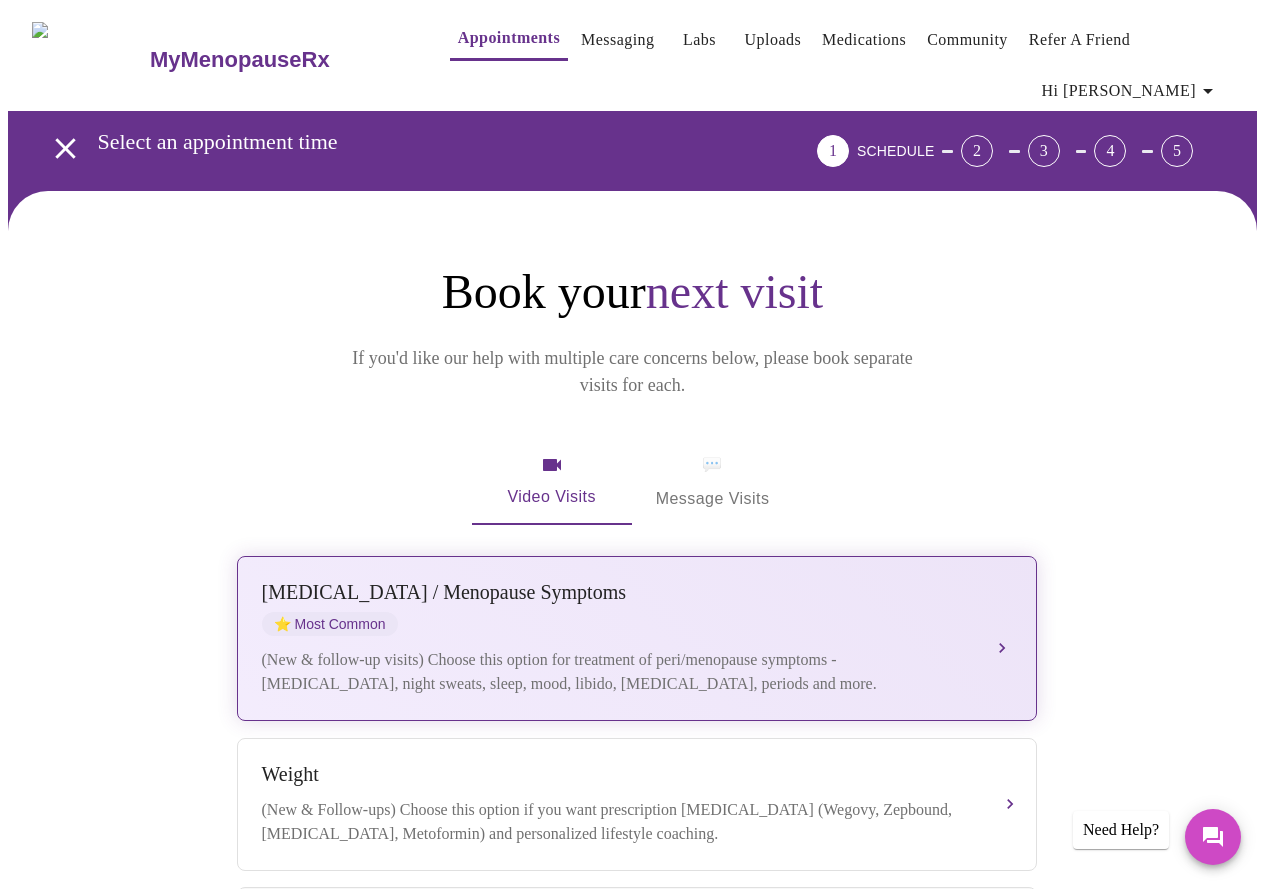 click on "[MEDICAL_DATA] / Menopause Symptoms  ⭐  Most Common" at bounding box center [617, 608] 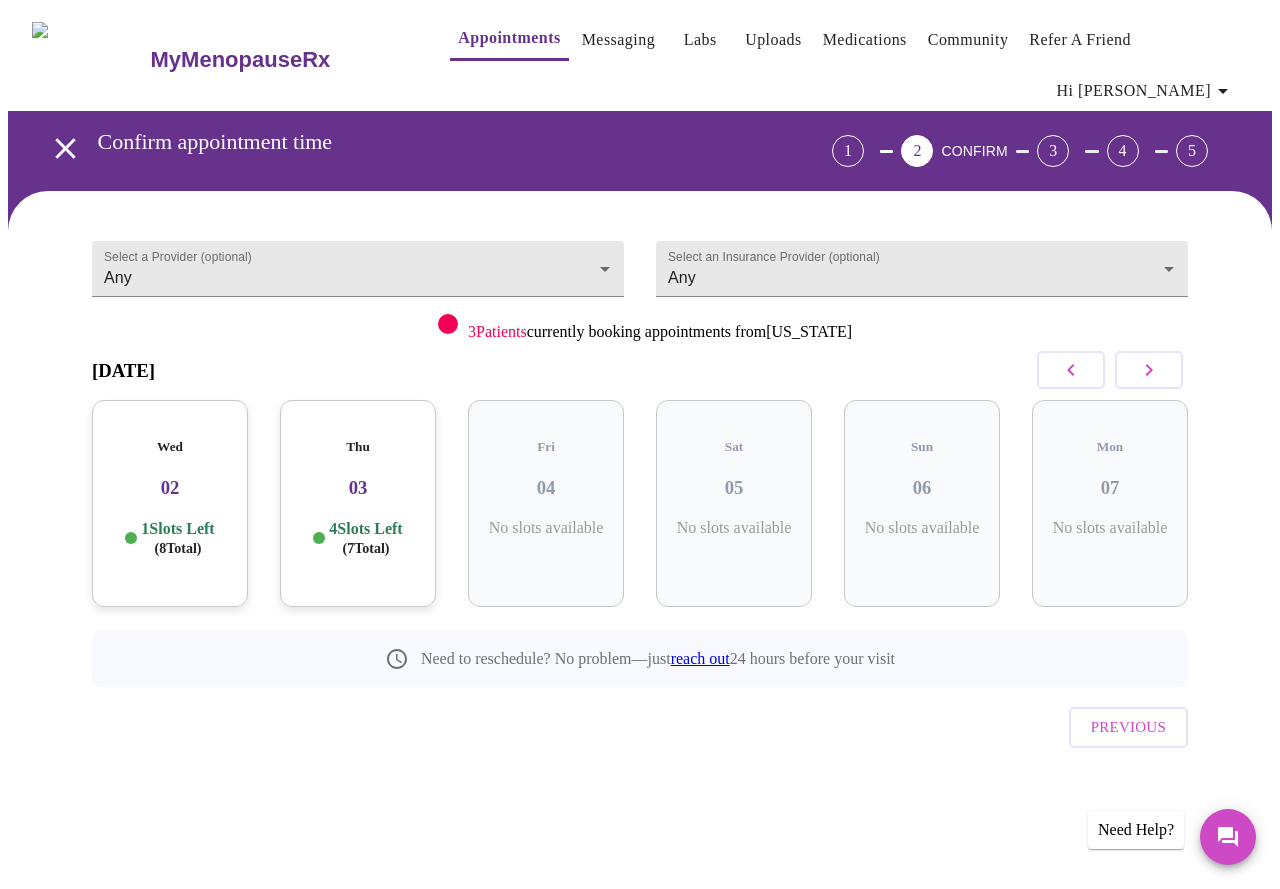 click on "03" at bounding box center (358, 488) 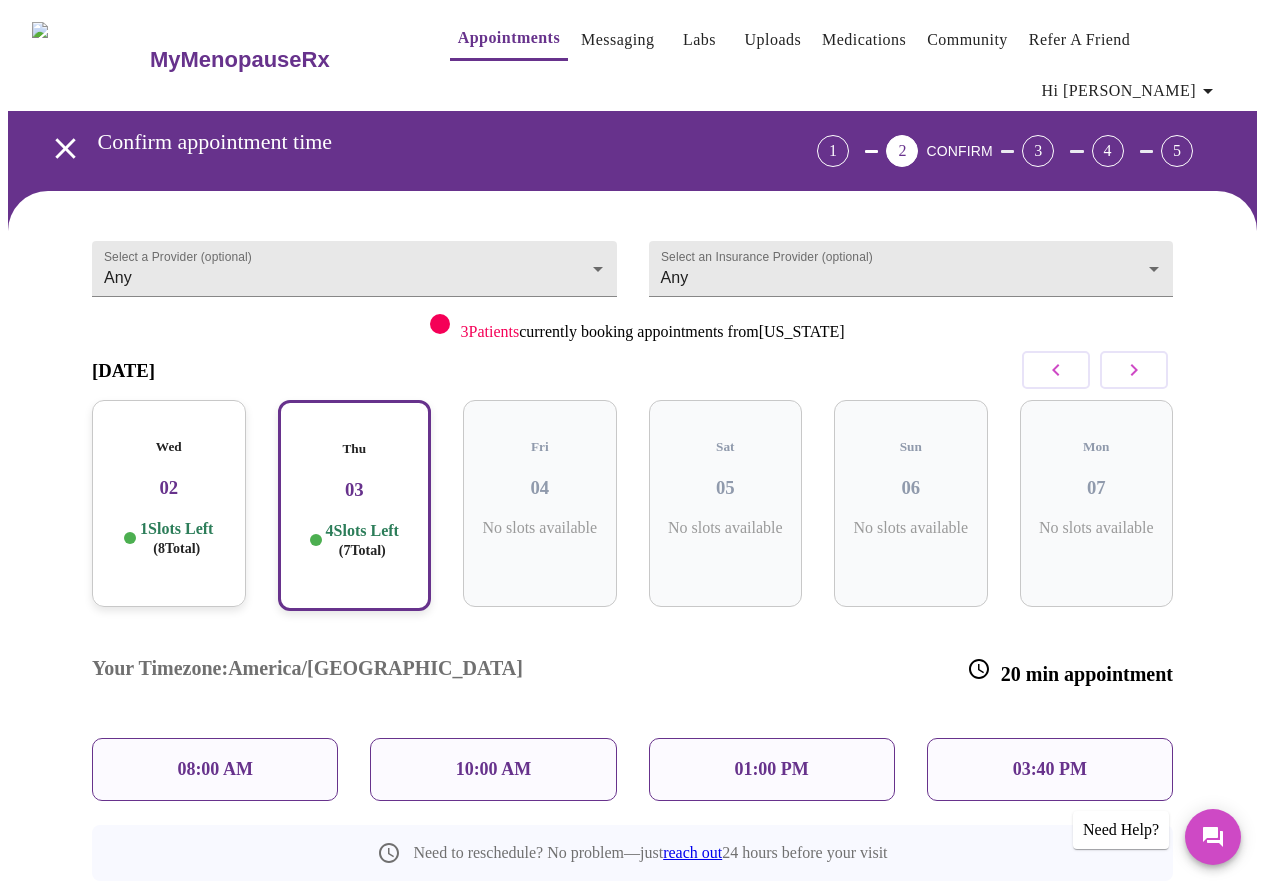click on "01:00 PM" at bounding box center (772, 769) 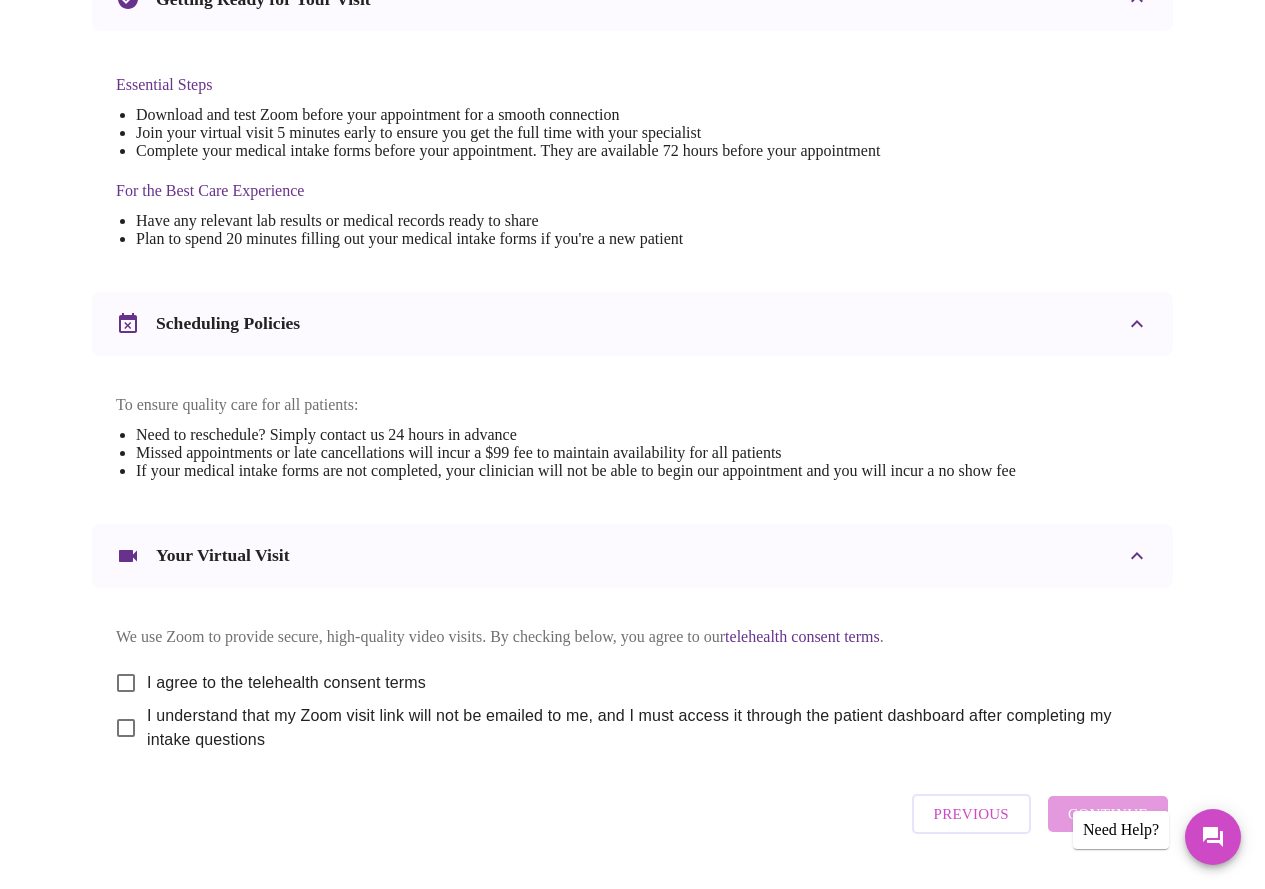 scroll, scrollTop: 504, scrollLeft: 0, axis: vertical 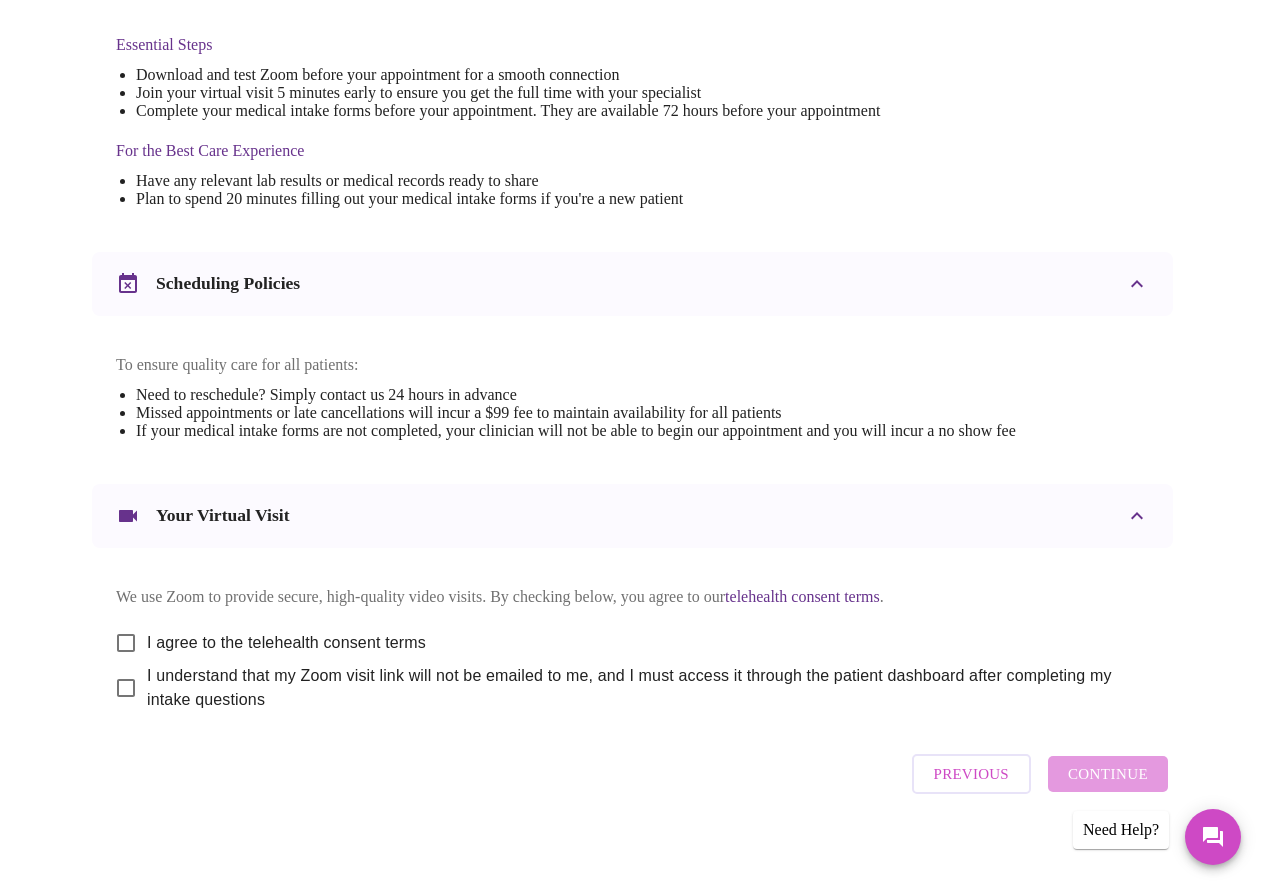 click on "I agree to the telehealth consent terms" at bounding box center (126, 643) 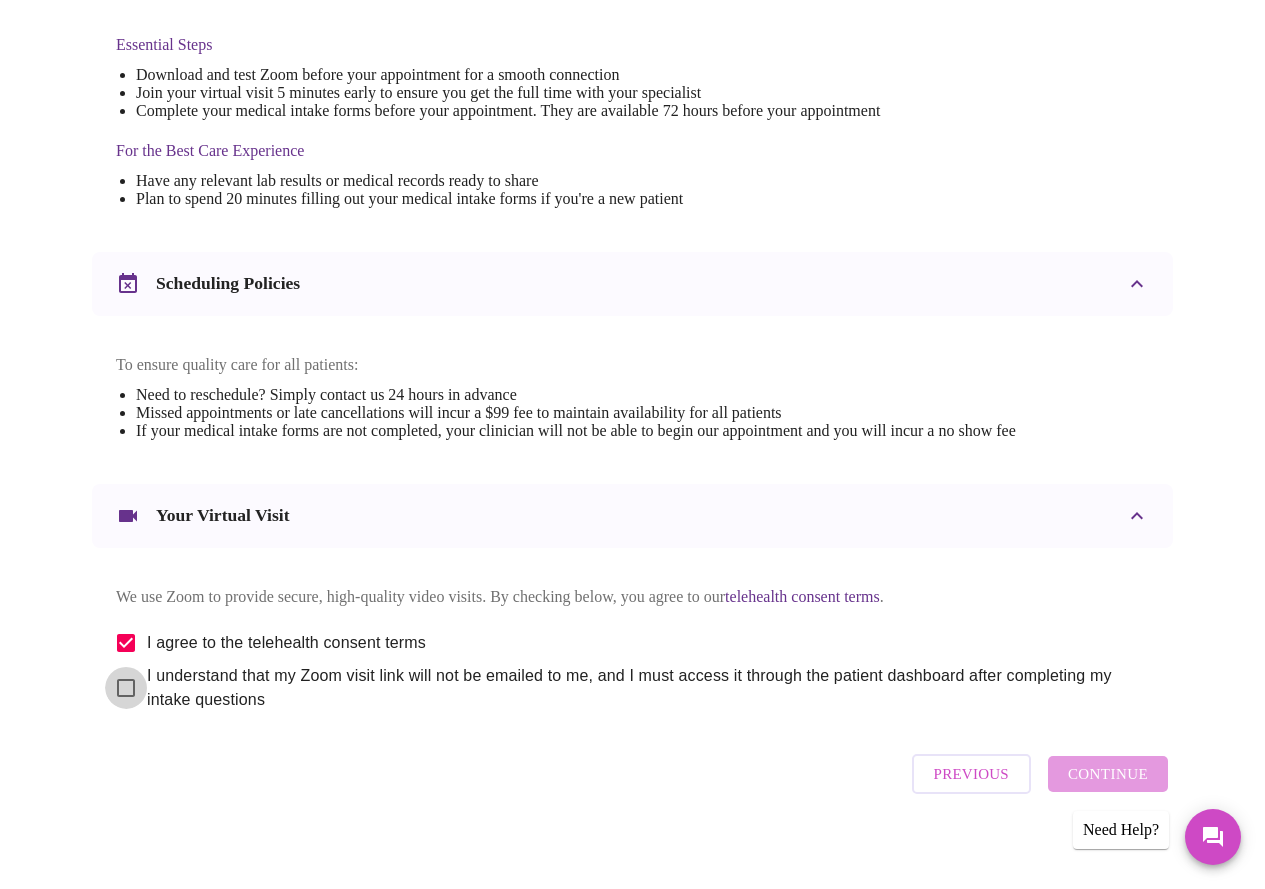 click on "I understand that my Zoom visit link will not be emailed to me, and I must access it through the patient dashboard after completing my intake questions" at bounding box center (126, 688) 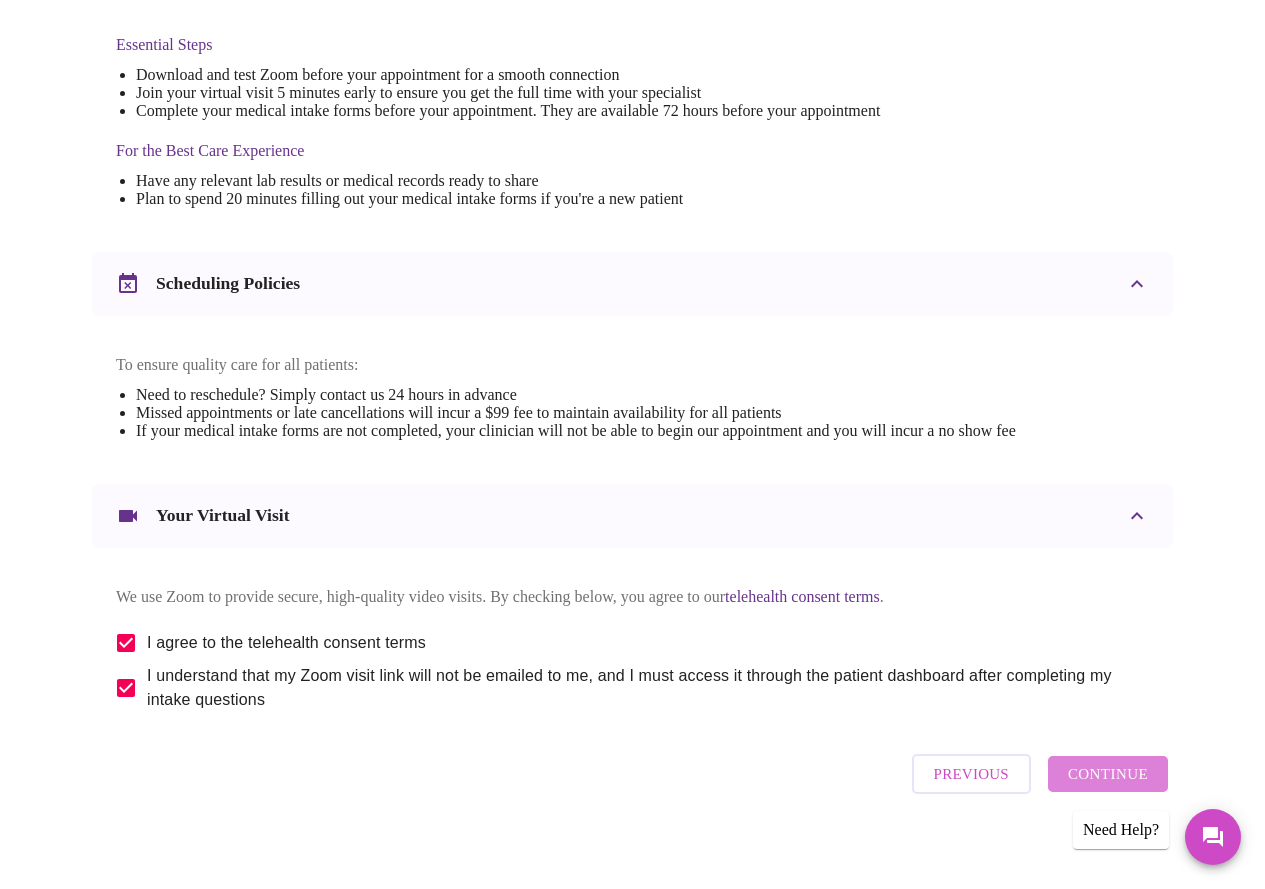 click on "Continue" at bounding box center [1108, 774] 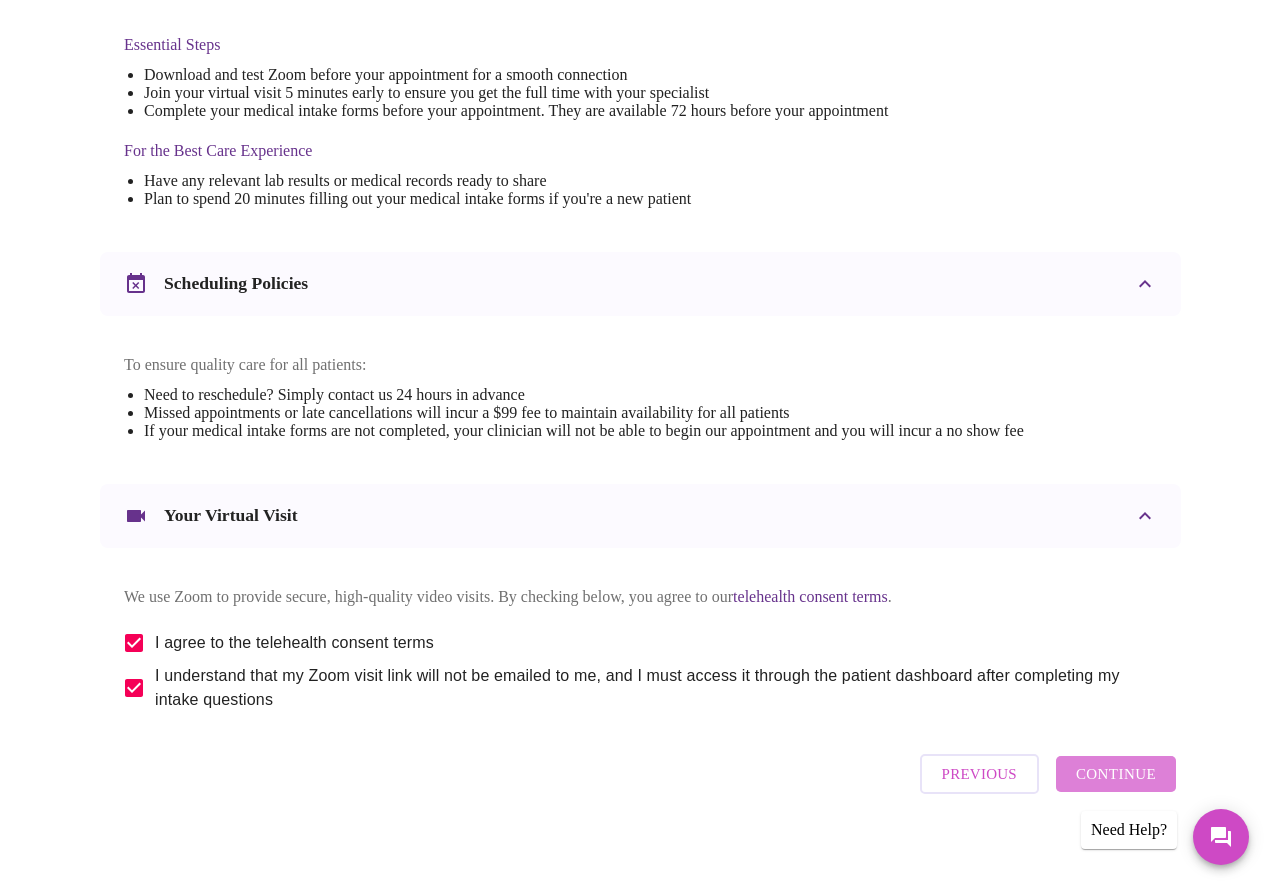 scroll, scrollTop: 0, scrollLeft: 0, axis: both 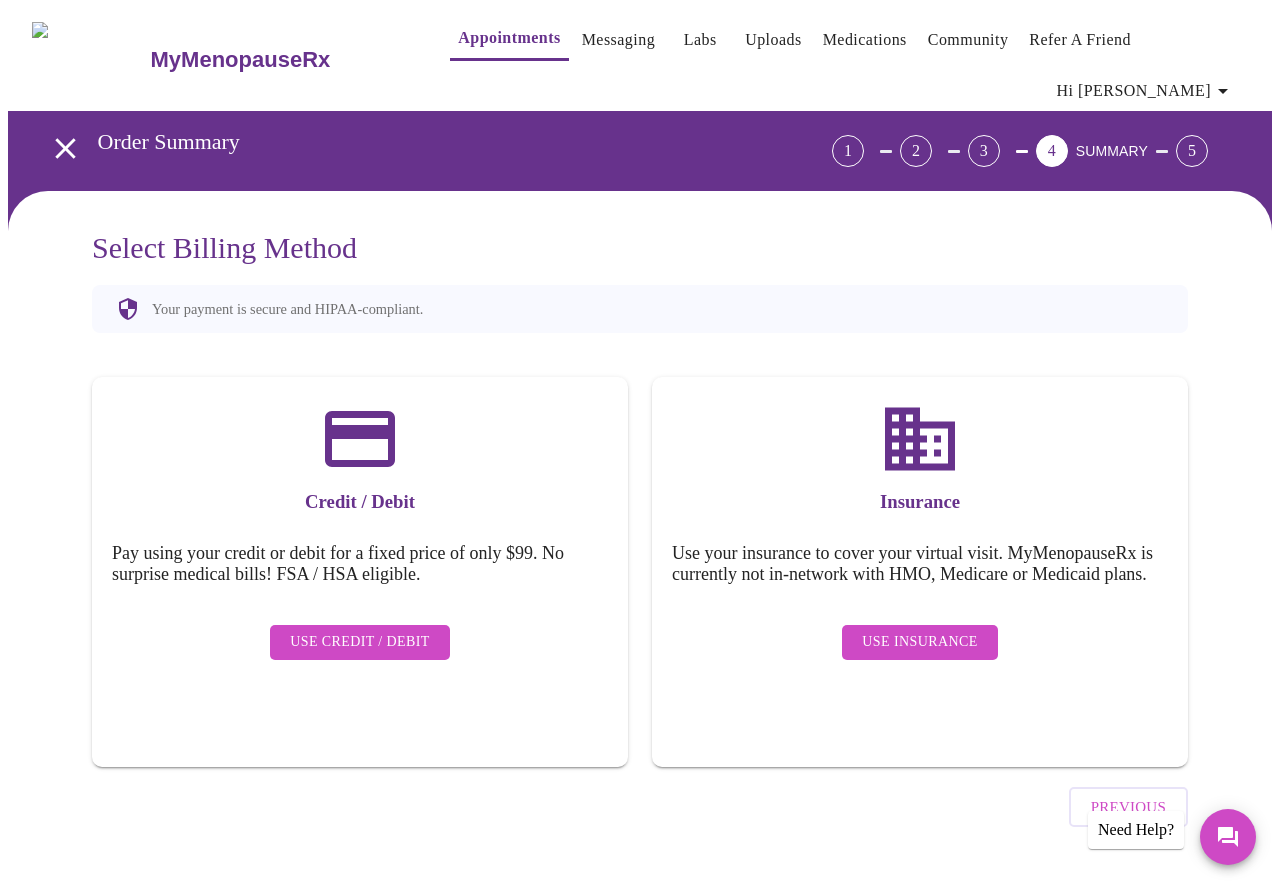 click on "Select Billing Method Your payment is secure and HIPAA-compliant. Credit / Debit Pay using your credit or debit for a fixed price of only $99. No surprise medical bills! FSA / HSA eligible. Use Credit / Debit Insurance Use your insurance to cover your virtual visit. MyMenopauseRx is currently not in-network with HMO, Medicare or Medicaid plans. Use Insurance Previous Need Help?" at bounding box center [640, 559] 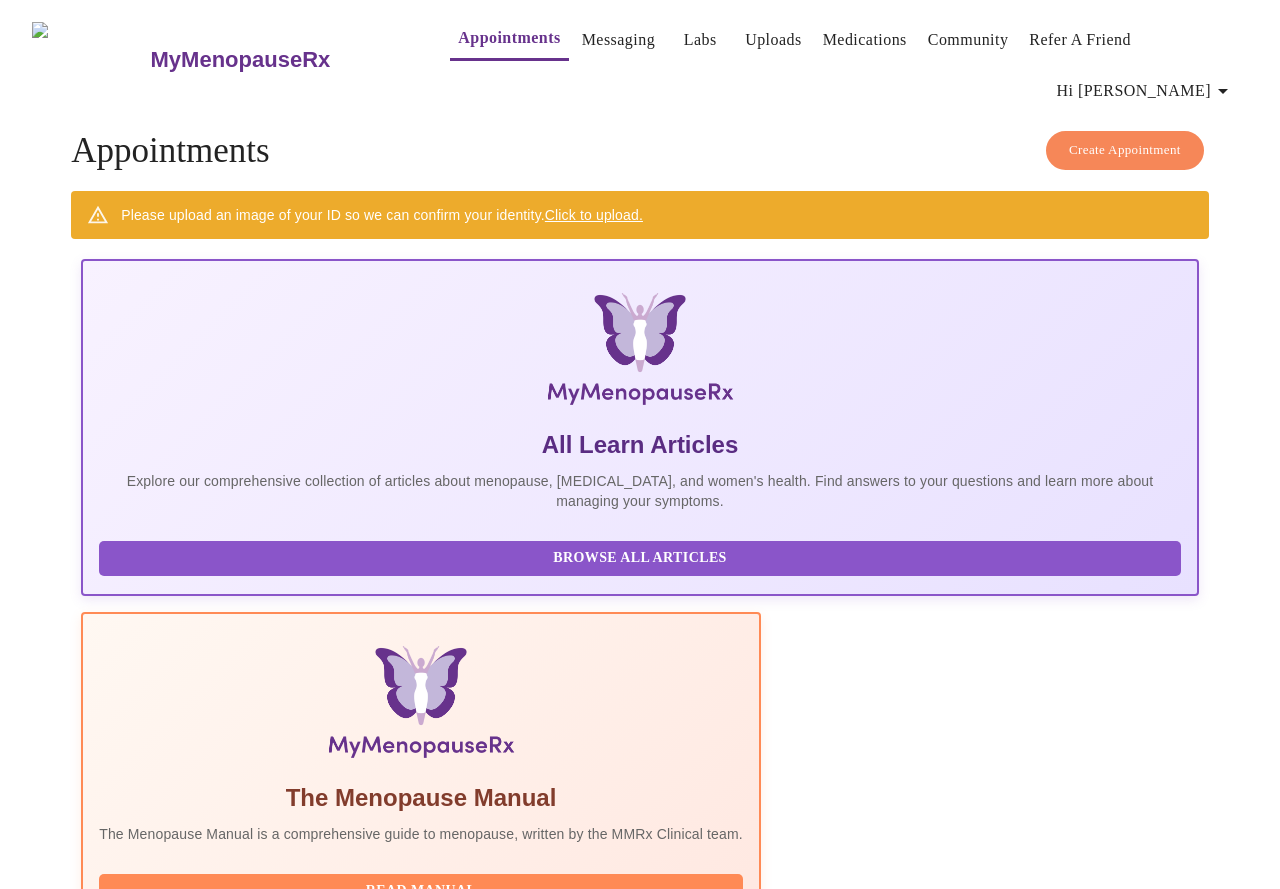 click on "Browse All Articles" at bounding box center [640, 558] 